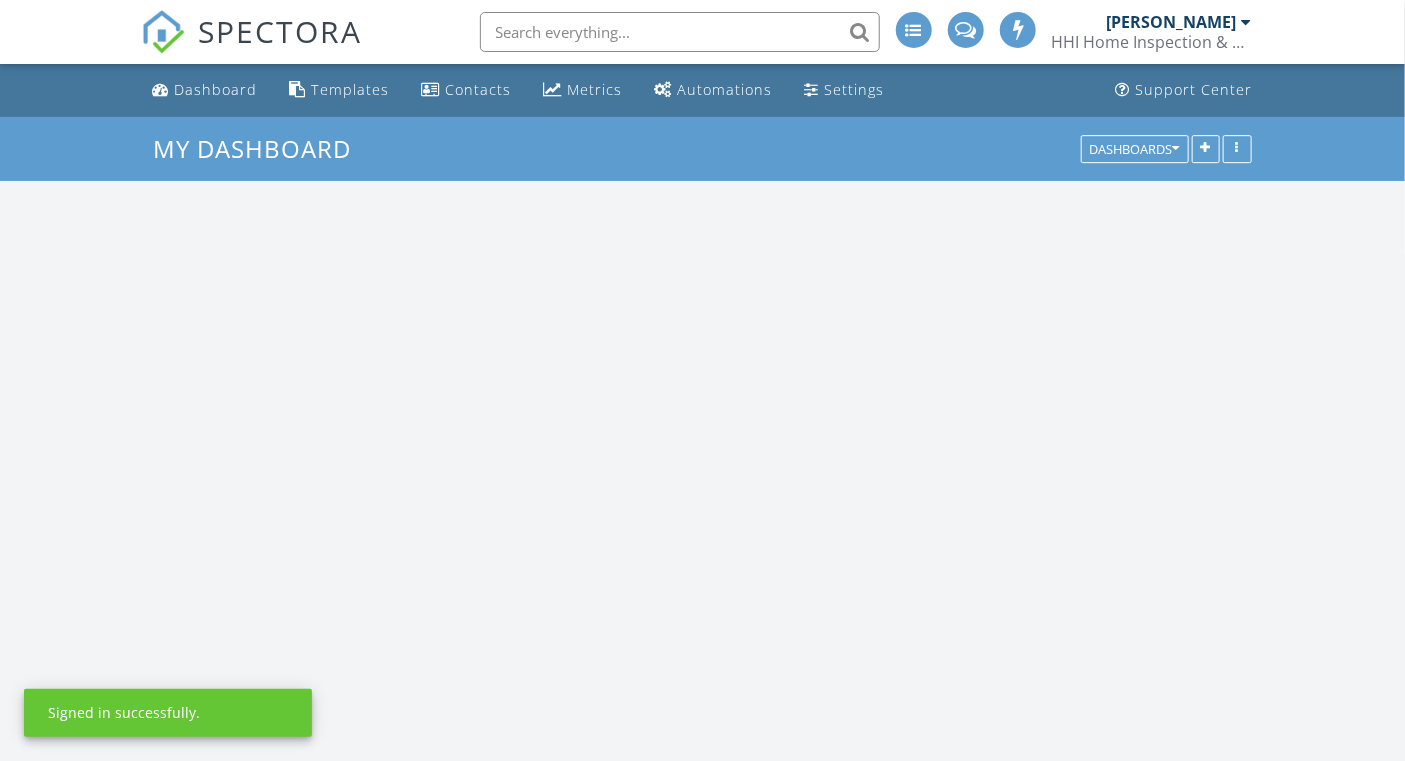 scroll, scrollTop: 98, scrollLeft: 0, axis: vertical 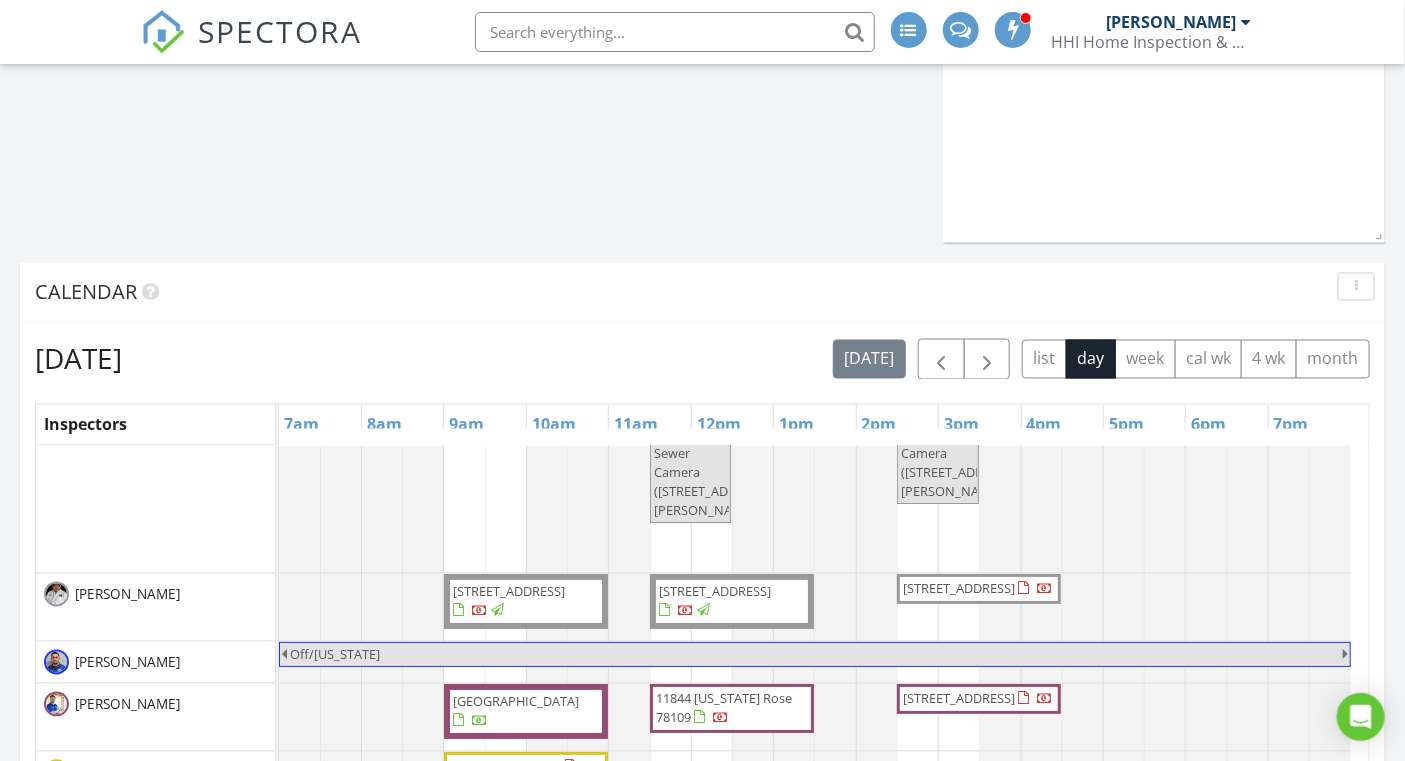 click on "[STREET_ADDRESS]" at bounding box center [959, 588] 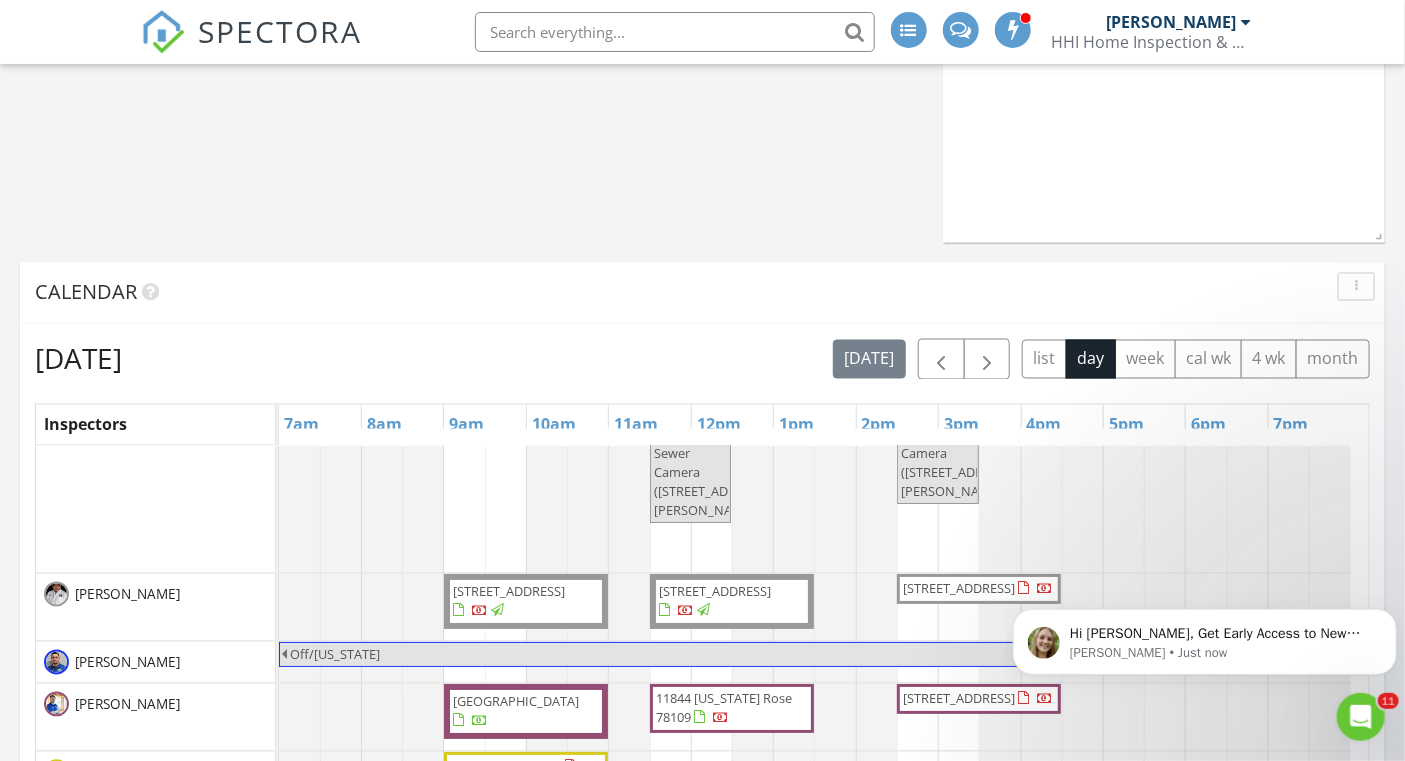 scroll, scrollTop: 0, scrollLeft: 0, axis: both 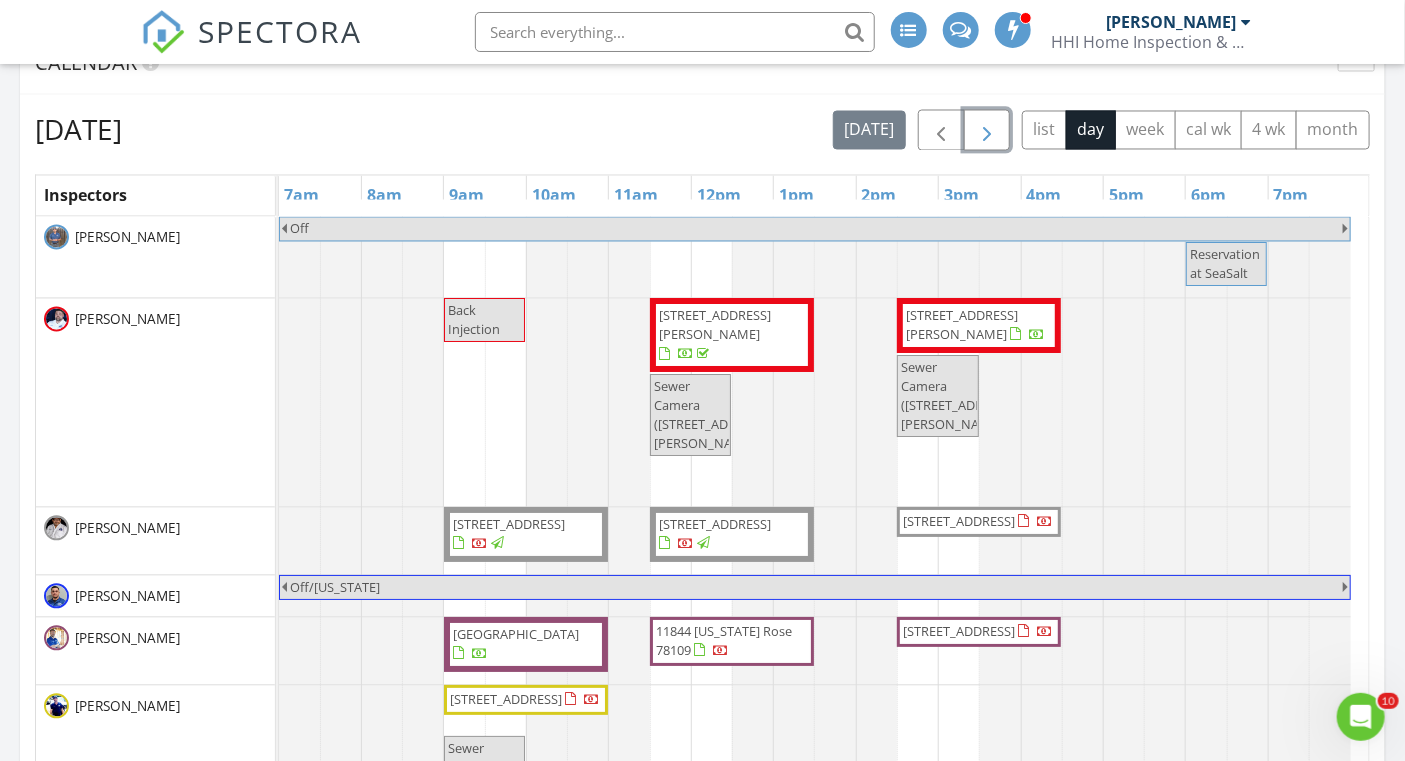 click at bounding box center (987, 131) 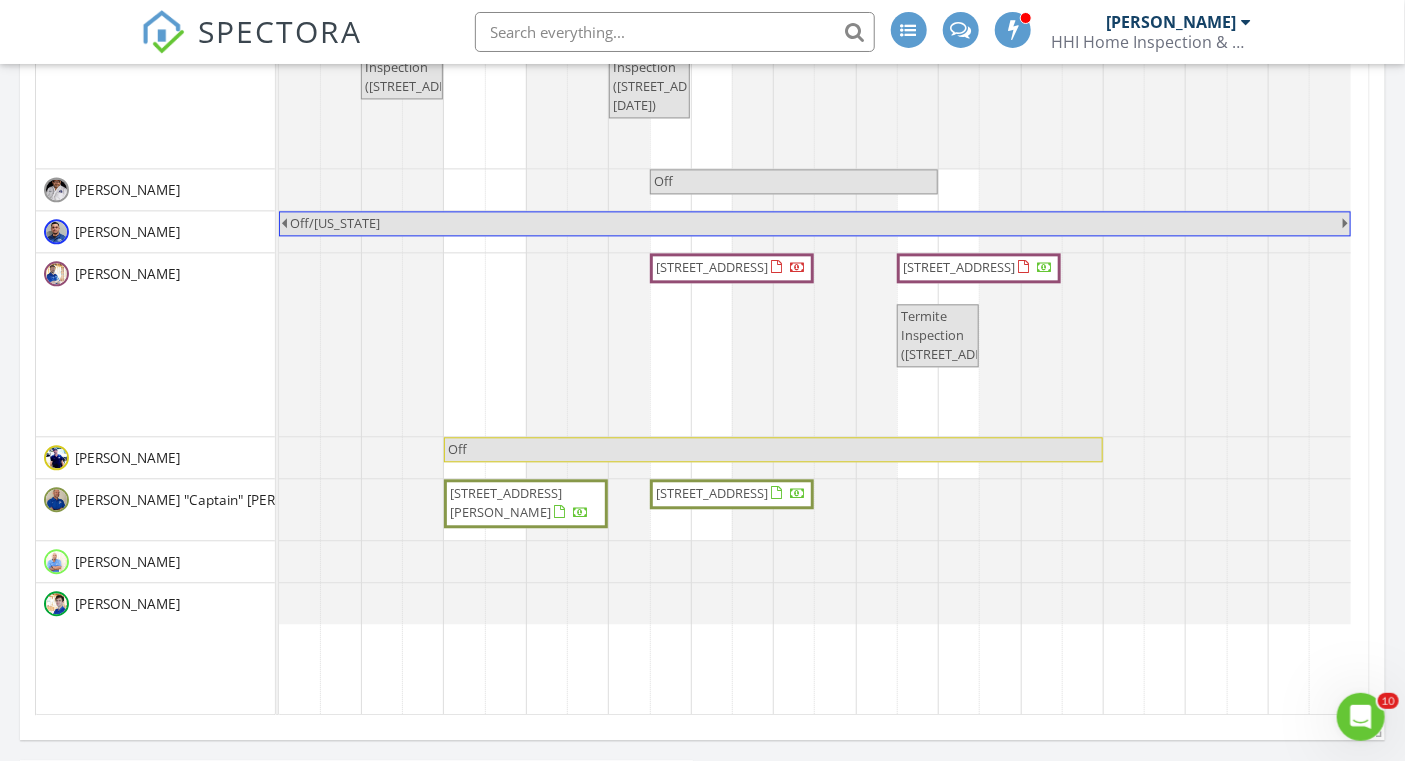 scroll, scrollTop: 1839, scrollLeft: 0, axis: vertical 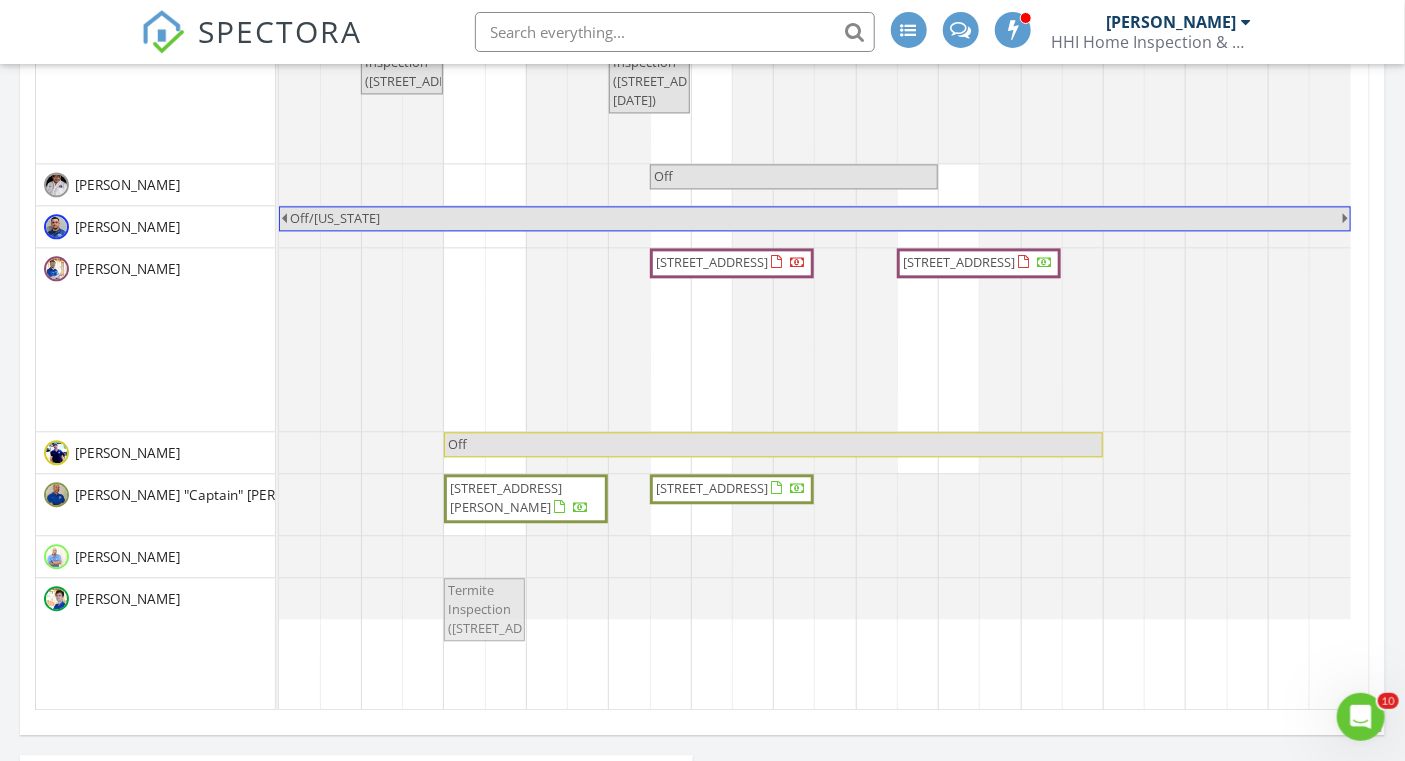 drag, startPoint x: 937, startPoint y: 352, endPoint x: 488, endPoint y: 593, distance: 509.59003 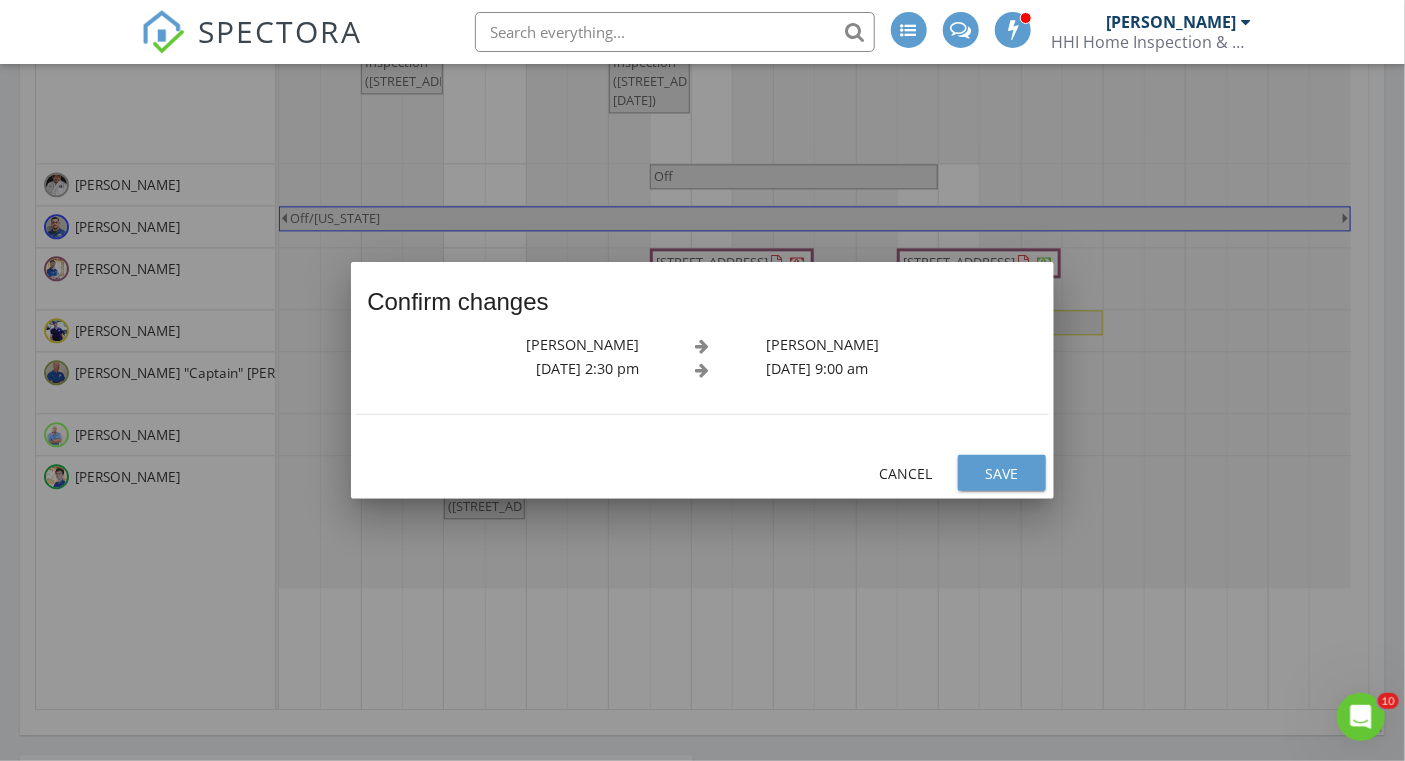 click on "Save" at bounding box center (1002, 473) 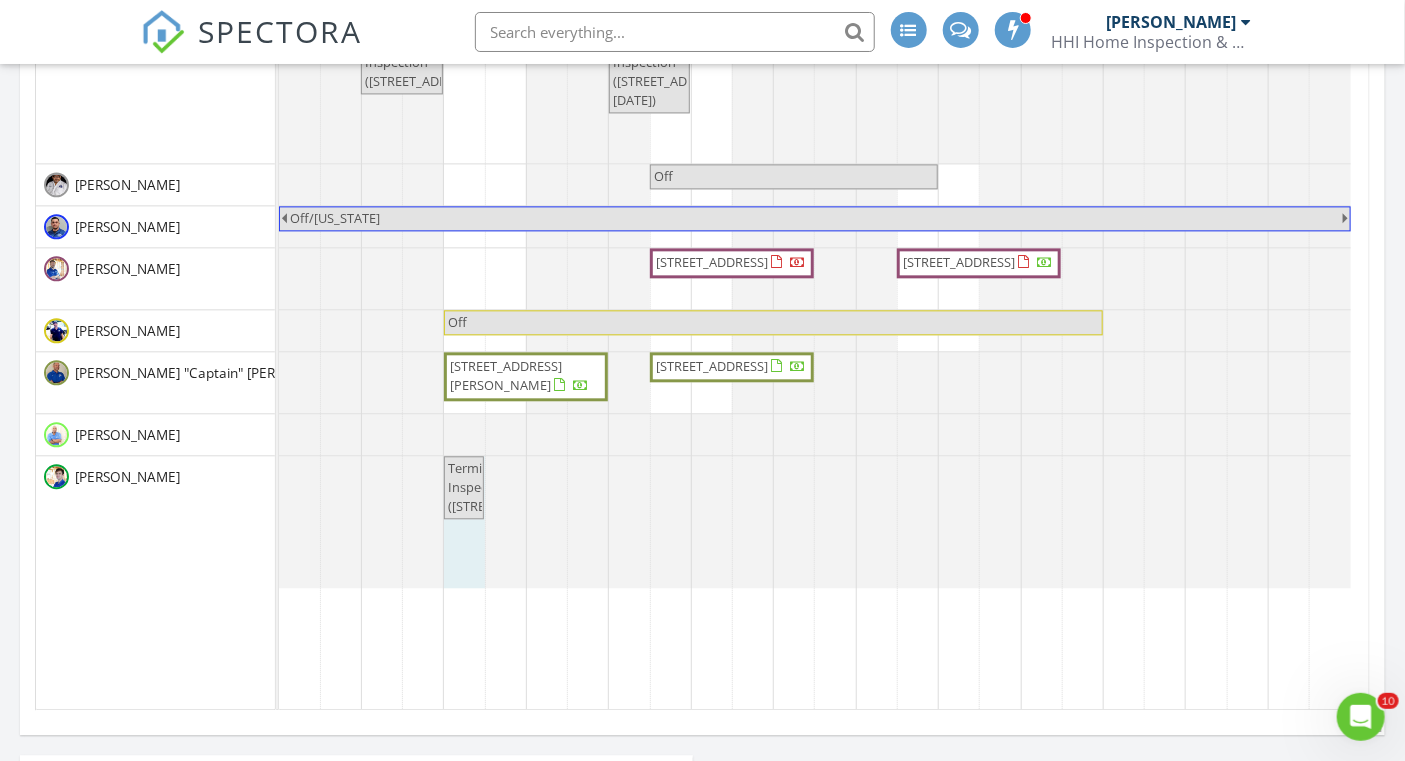 drag, startPoint x: 520, startPoint y: 504, endPoint x: 468, endPoint y: 505, distance: 52.009613 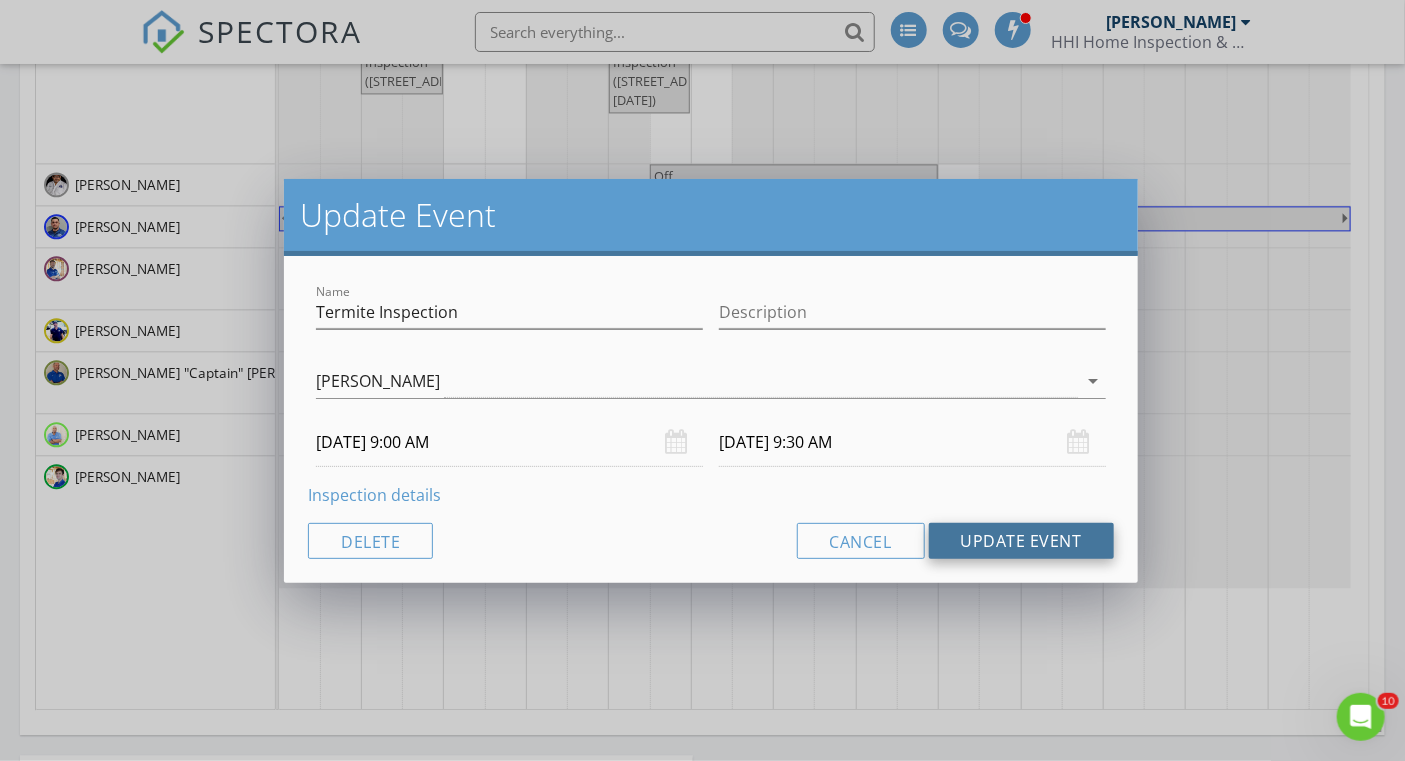 click on "Update Event" at bounding box center (1021, 541) 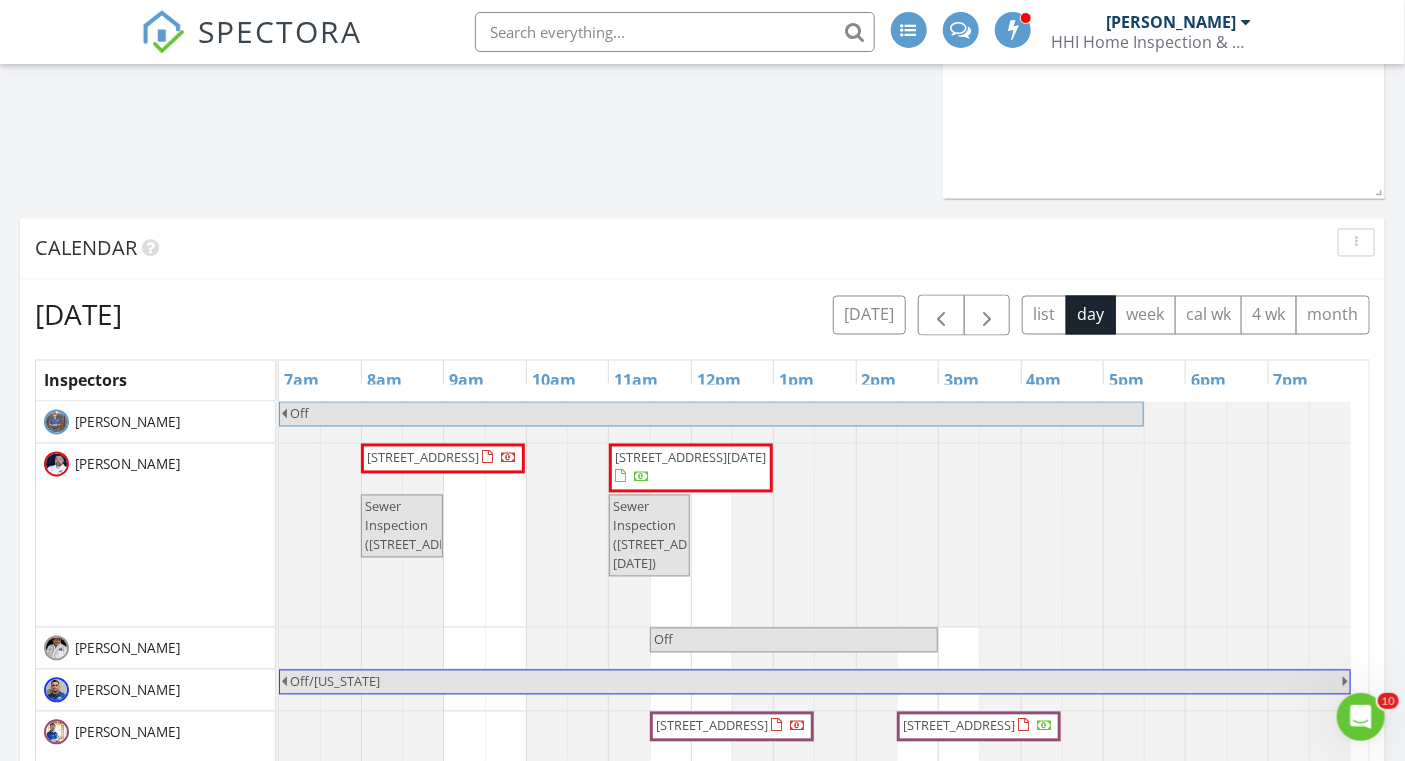 scroll, scrollTop: 1375, scrollLeft: 0, axis: vertical 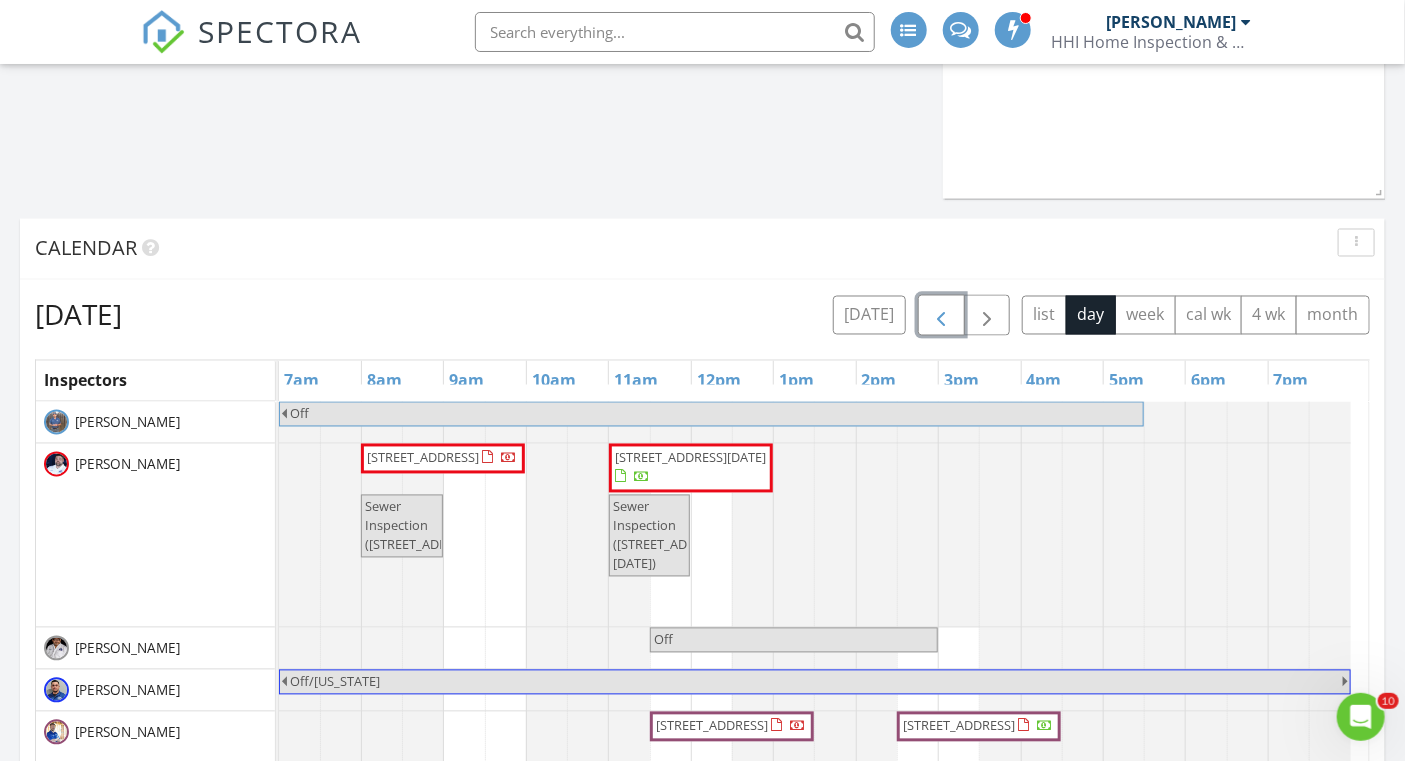 click at bounding box center [941, 315] 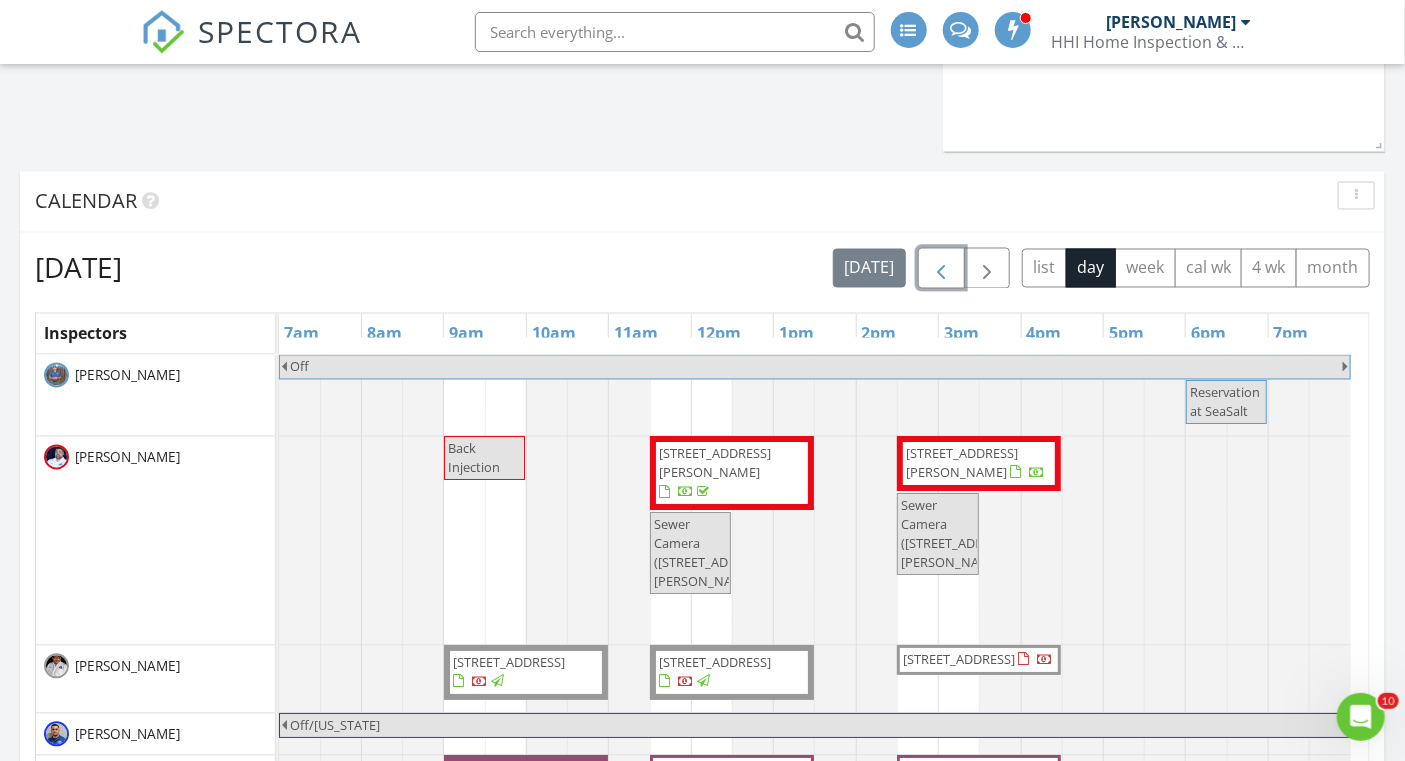 scroll, scrollTop: 1289, scrollLeft: 0, axis: vertical 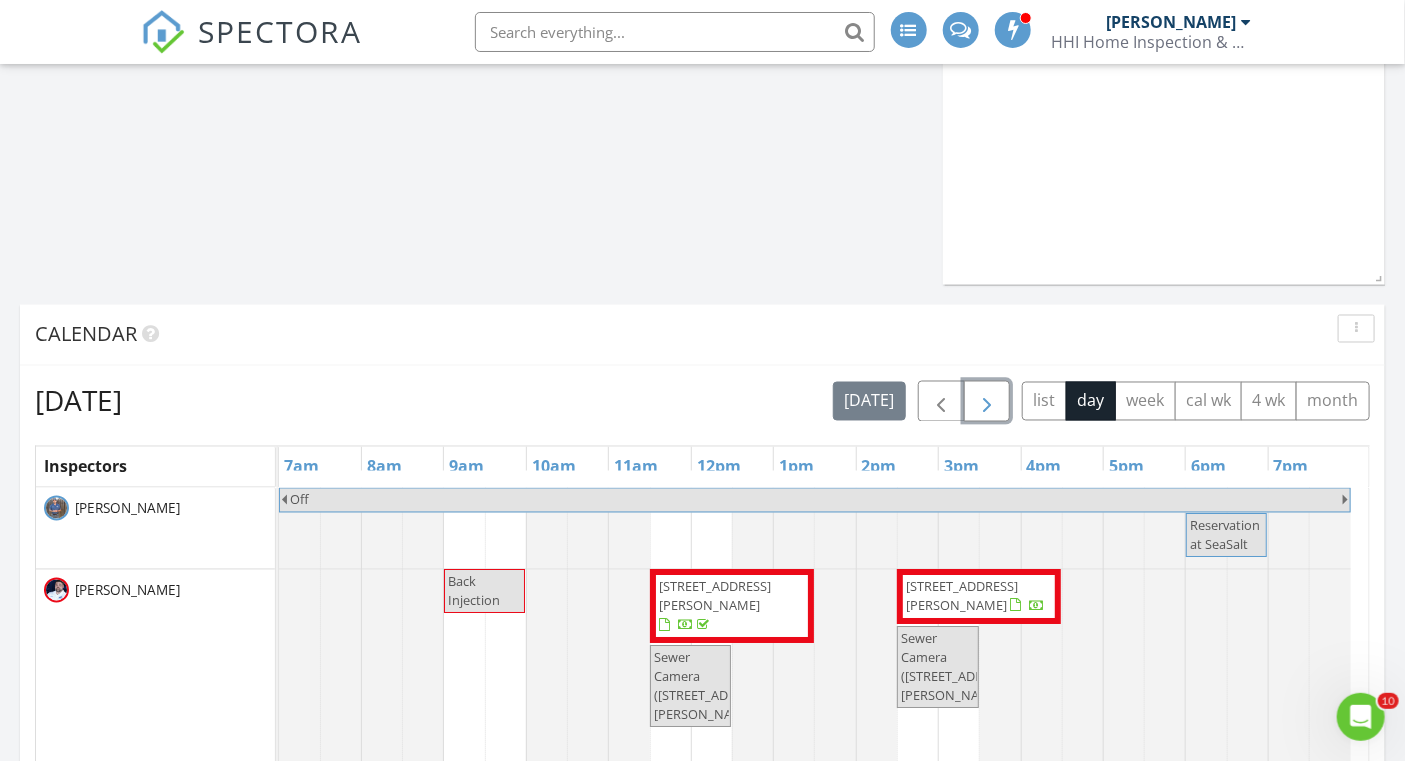 click at bounding box center [987, 402] 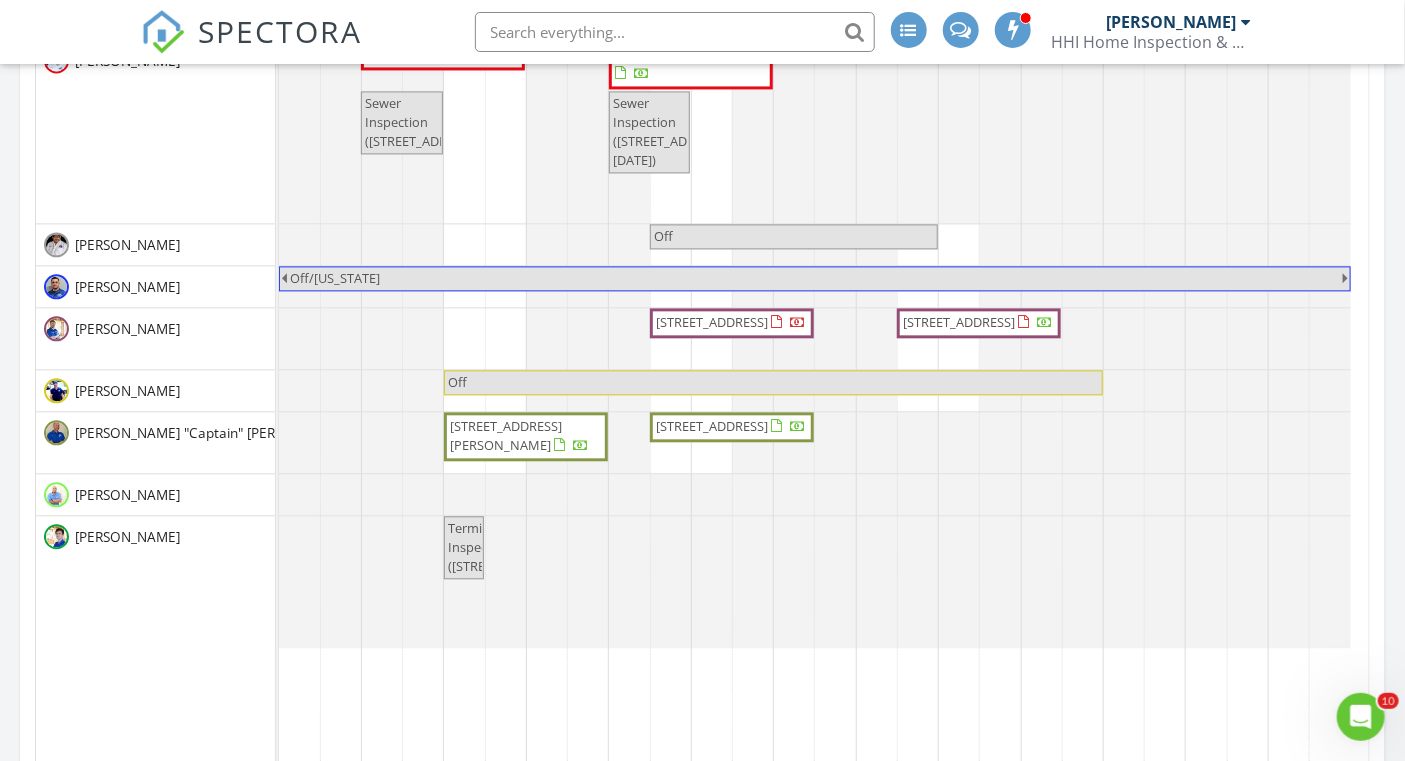 scroll, scrollTop: 1781, scrollLeft: 0, axis: vertical 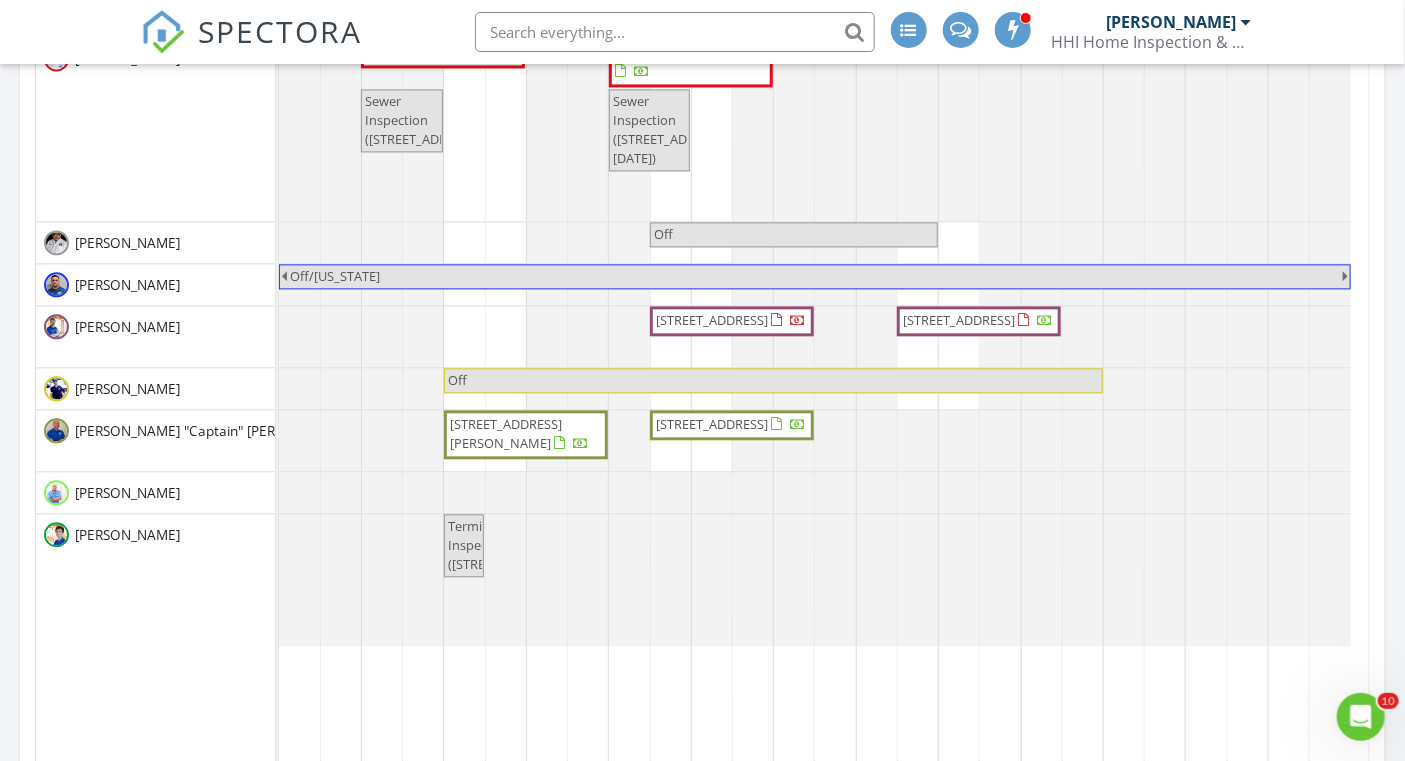 click on "3634 Belle Strait, San Antonio 78257" at bounding box center (506, 433) 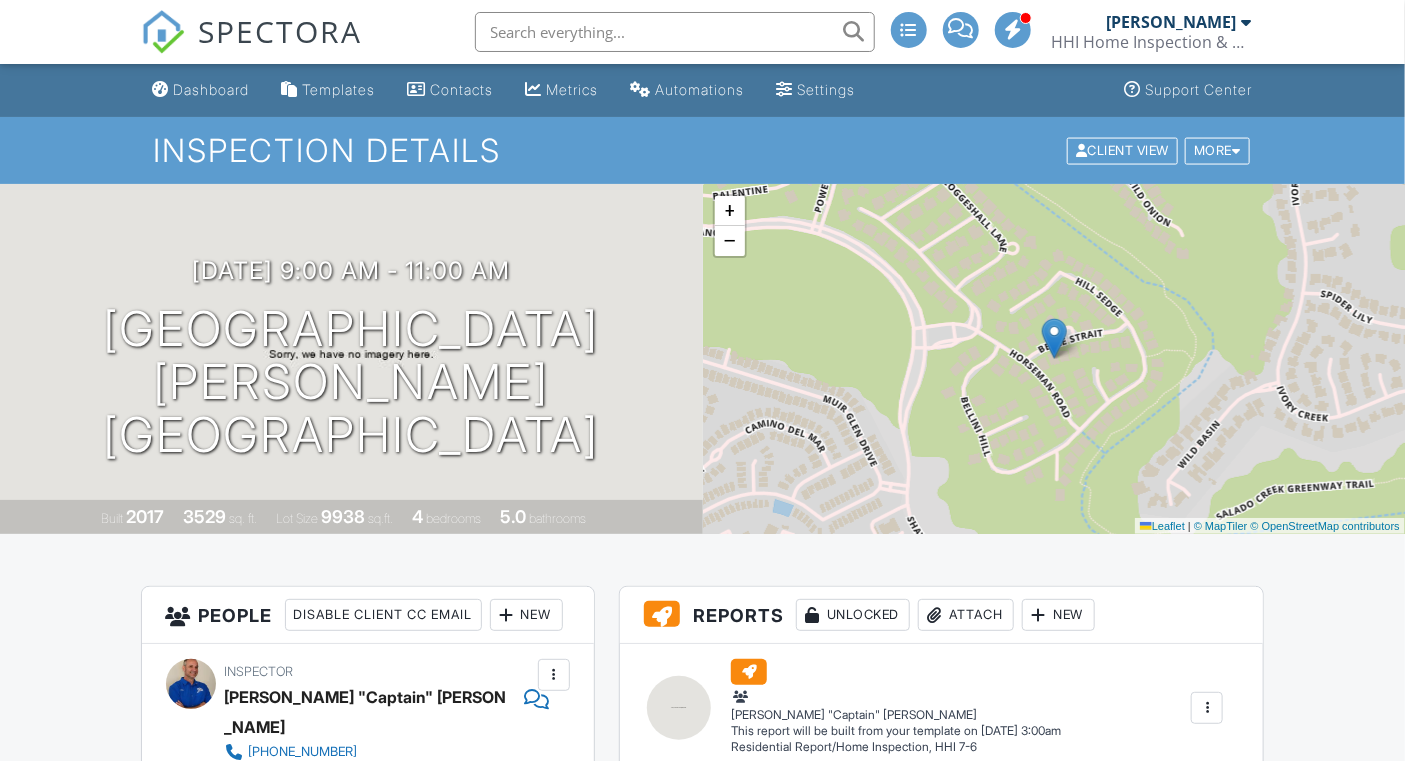 scroll, scrollTop: 398, scrollLeft: 0, axis: vertical 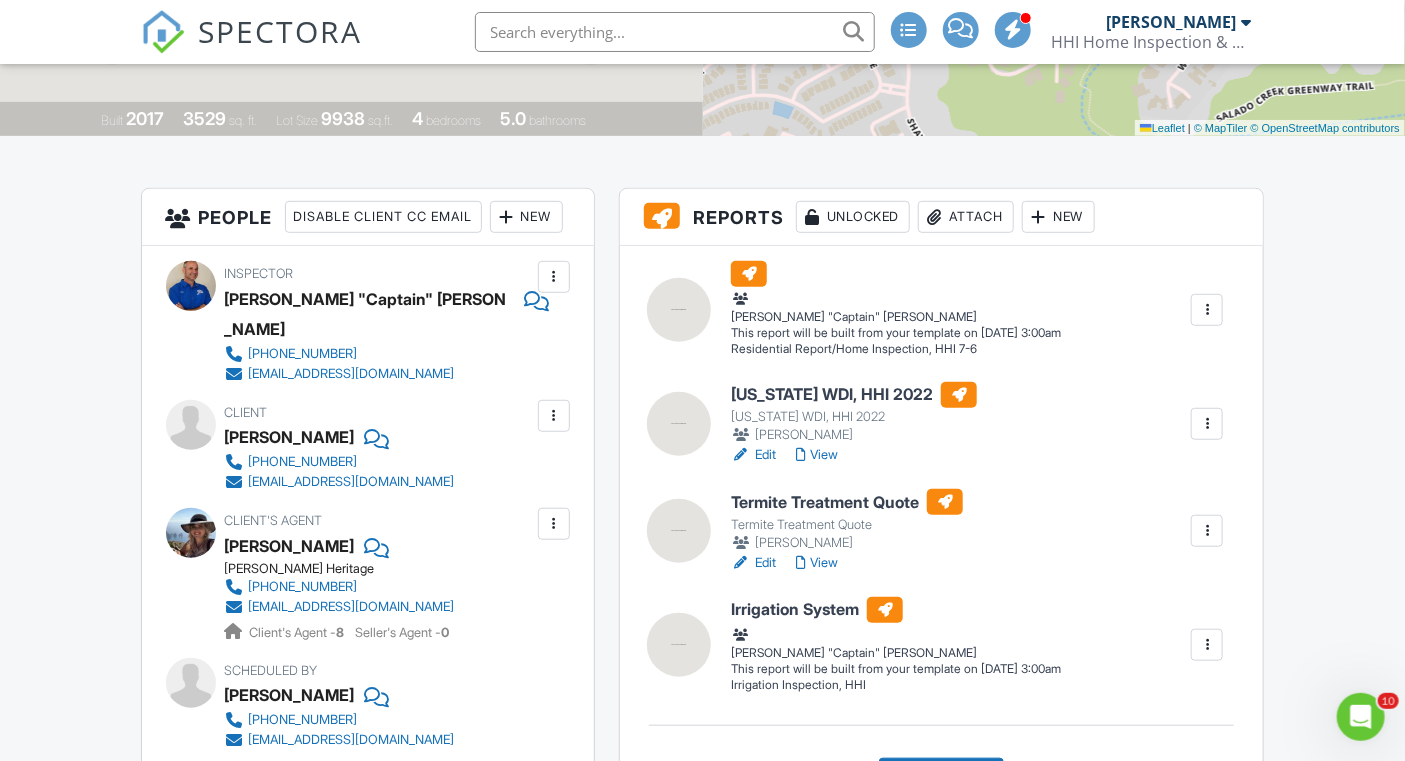 click on "Edit" at bounding box center [753, 455] 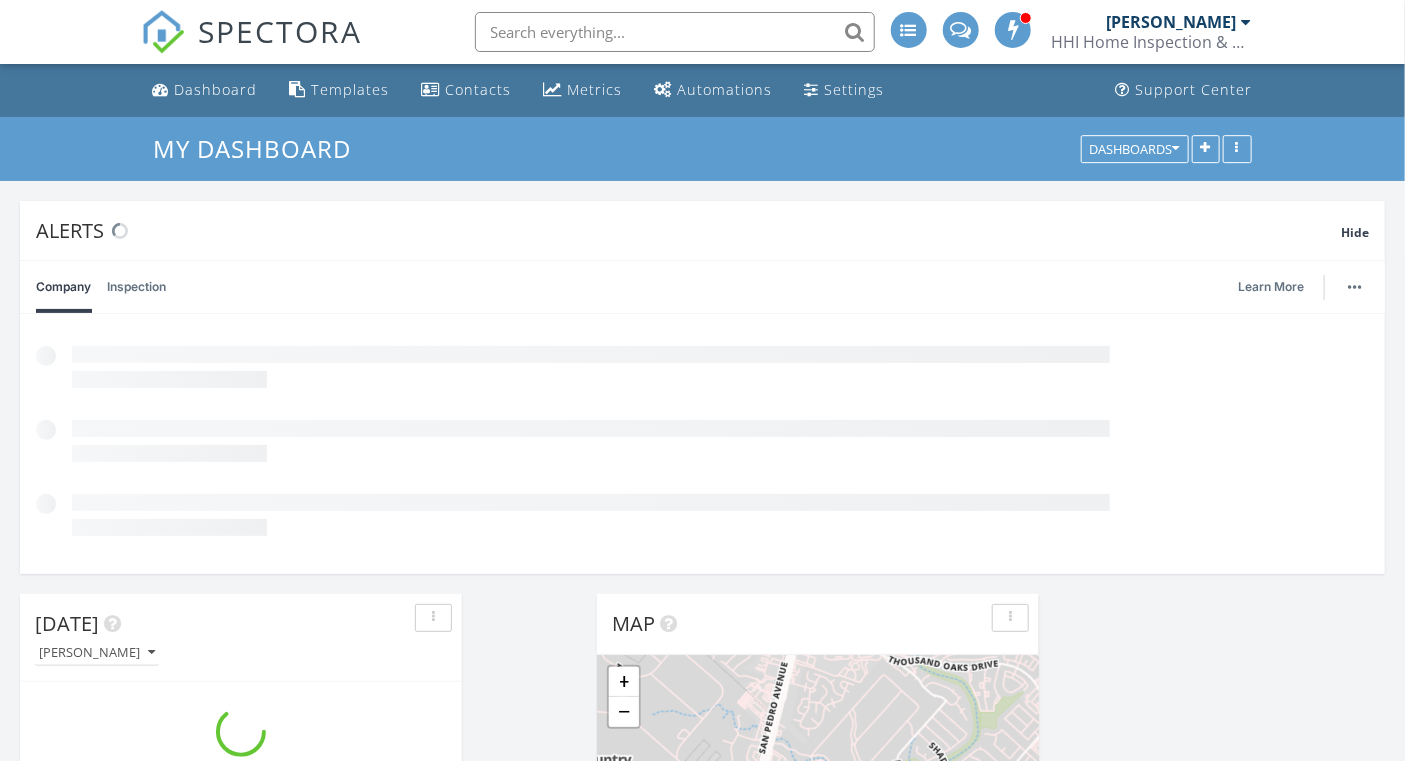 scroll, scrollTop: 904, scrollLeft: 0, axis: vertical 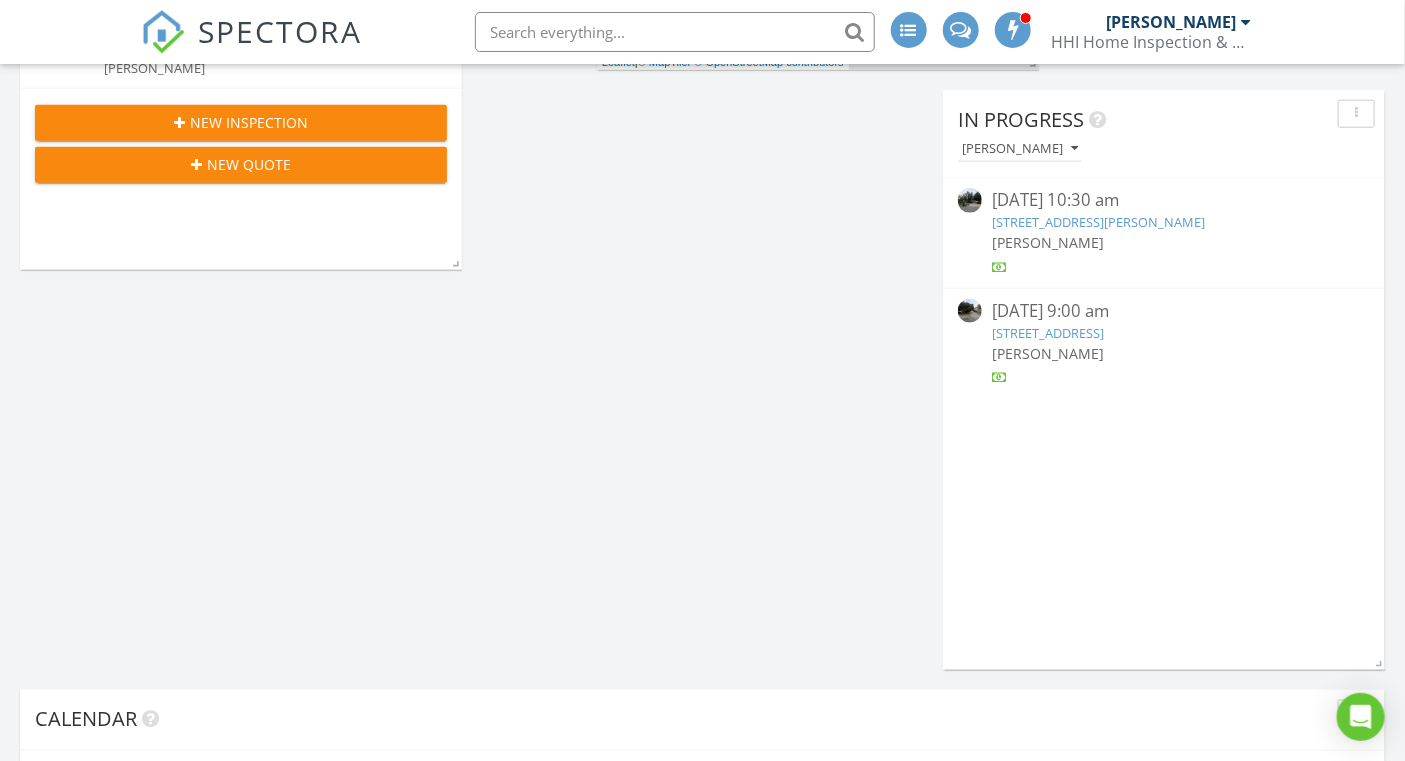 click at bounding box center (987, 786) 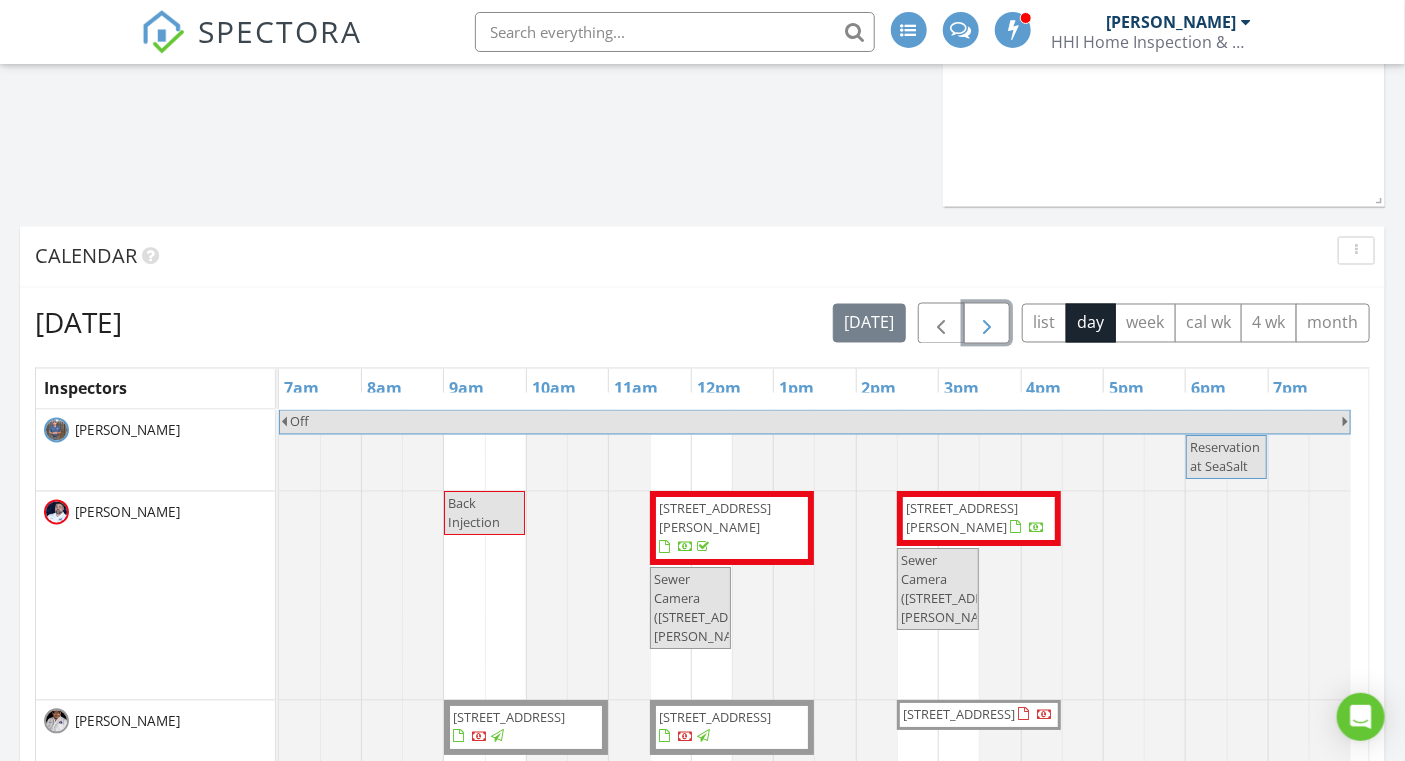 scroll, scrollTop: 10, scrollLeft: 9, axis: both 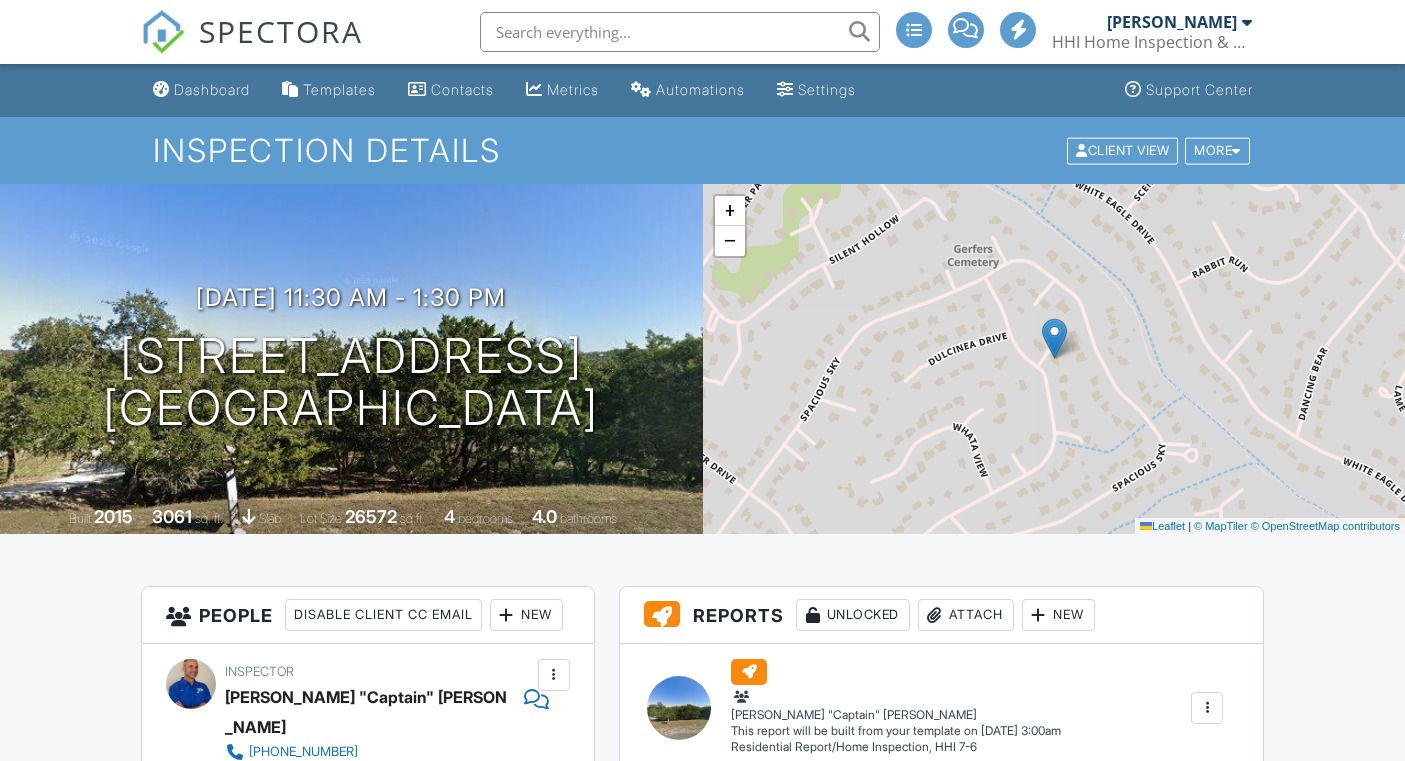 click on "Edit" at bounding box center (753, 853) 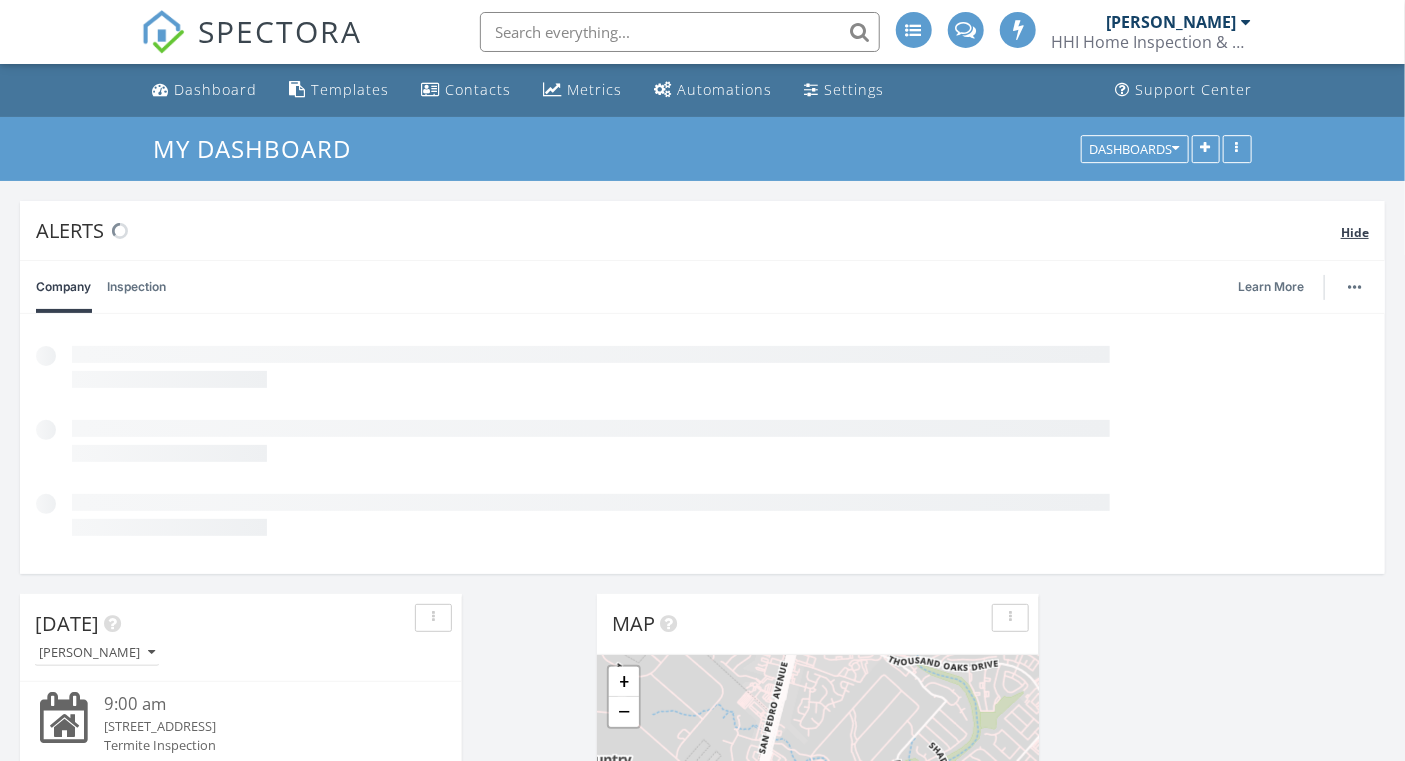 scroll, scrollTop: 618, scrollLeft: 0, axis: vertical 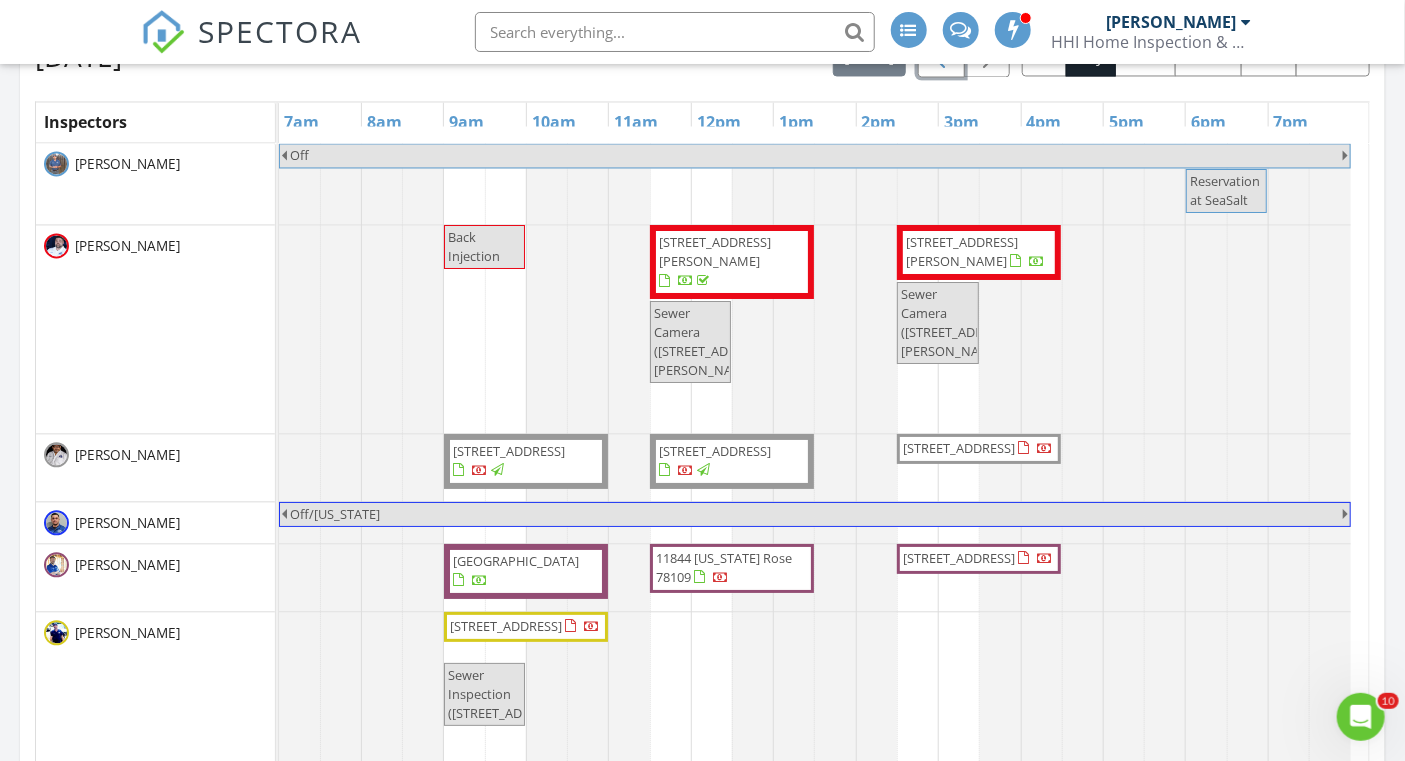 click at bounding box center [941, 57] 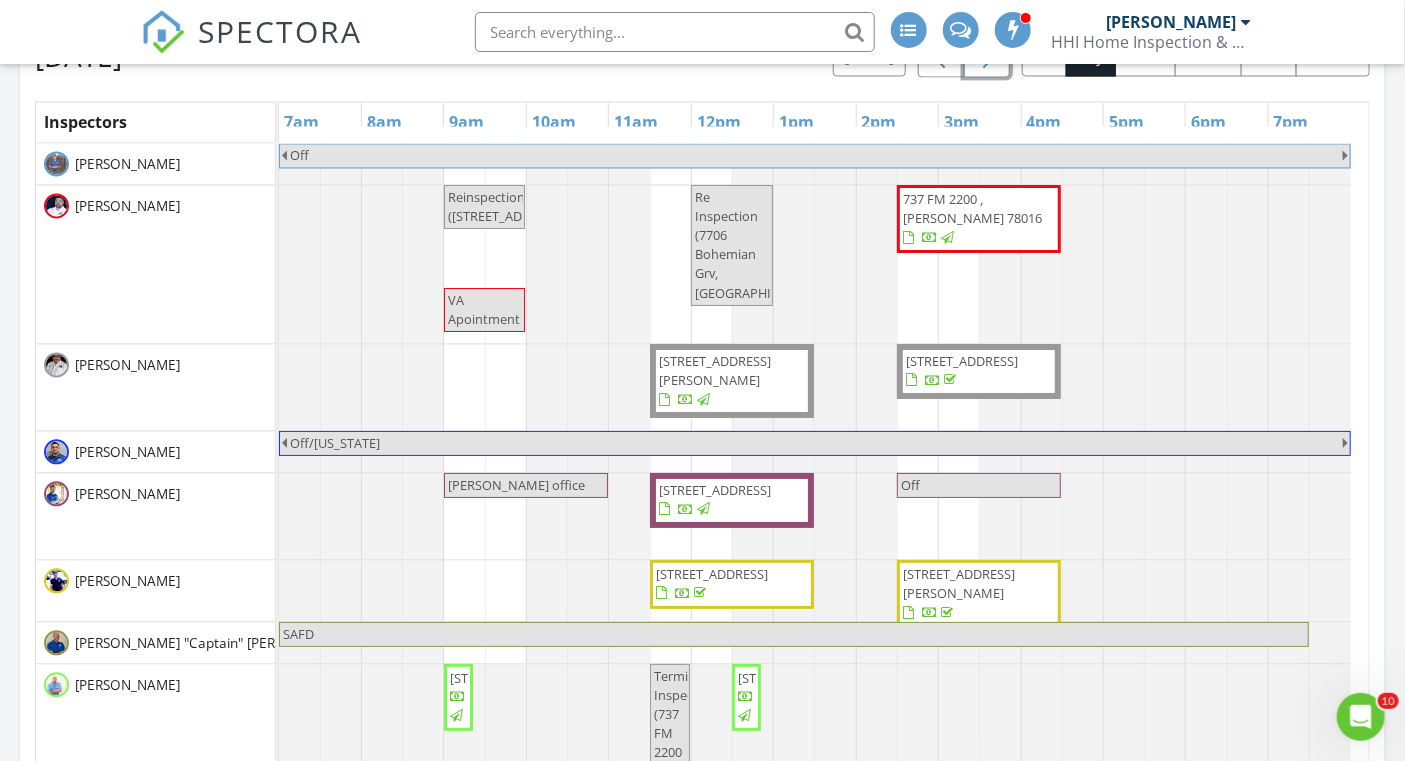 click at bounding box center (987, 57) 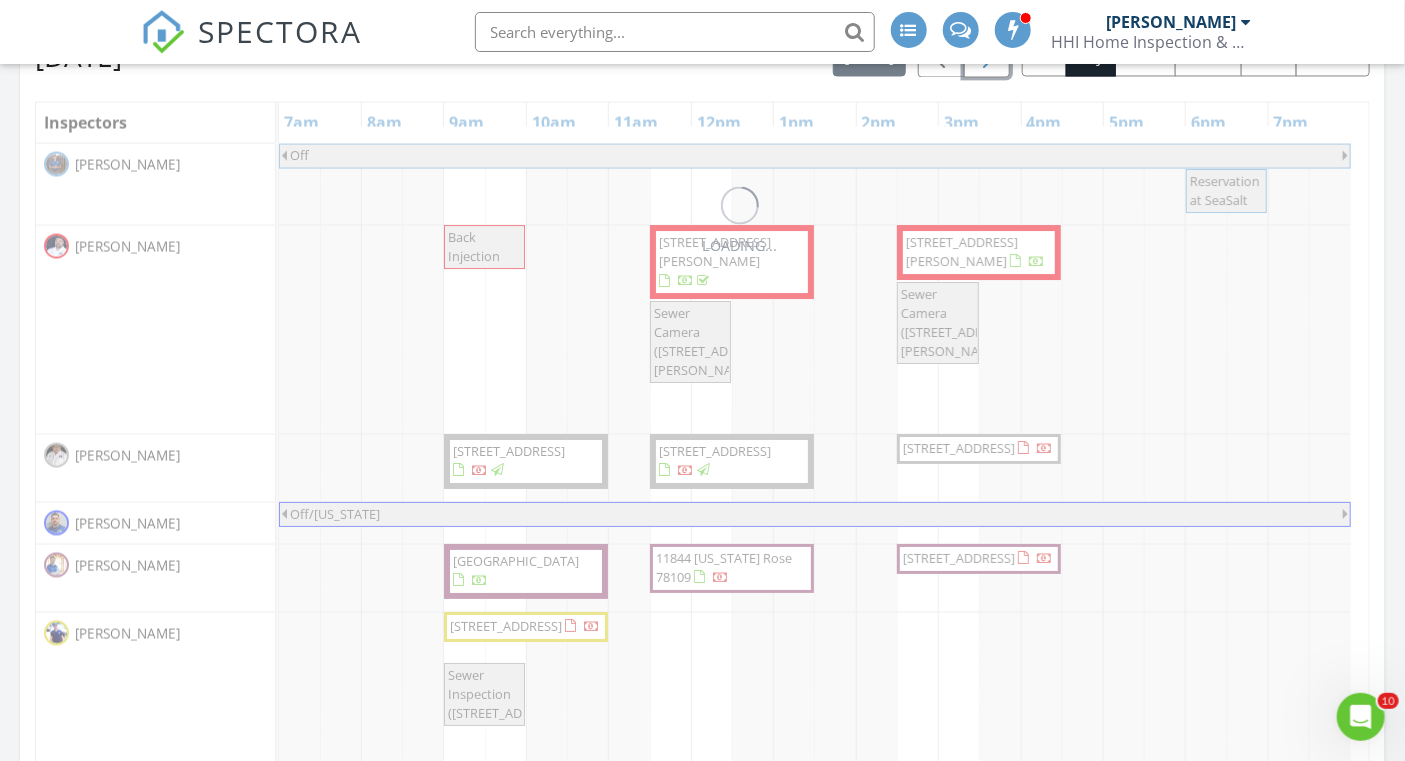 click at bounding box center (987, 57) 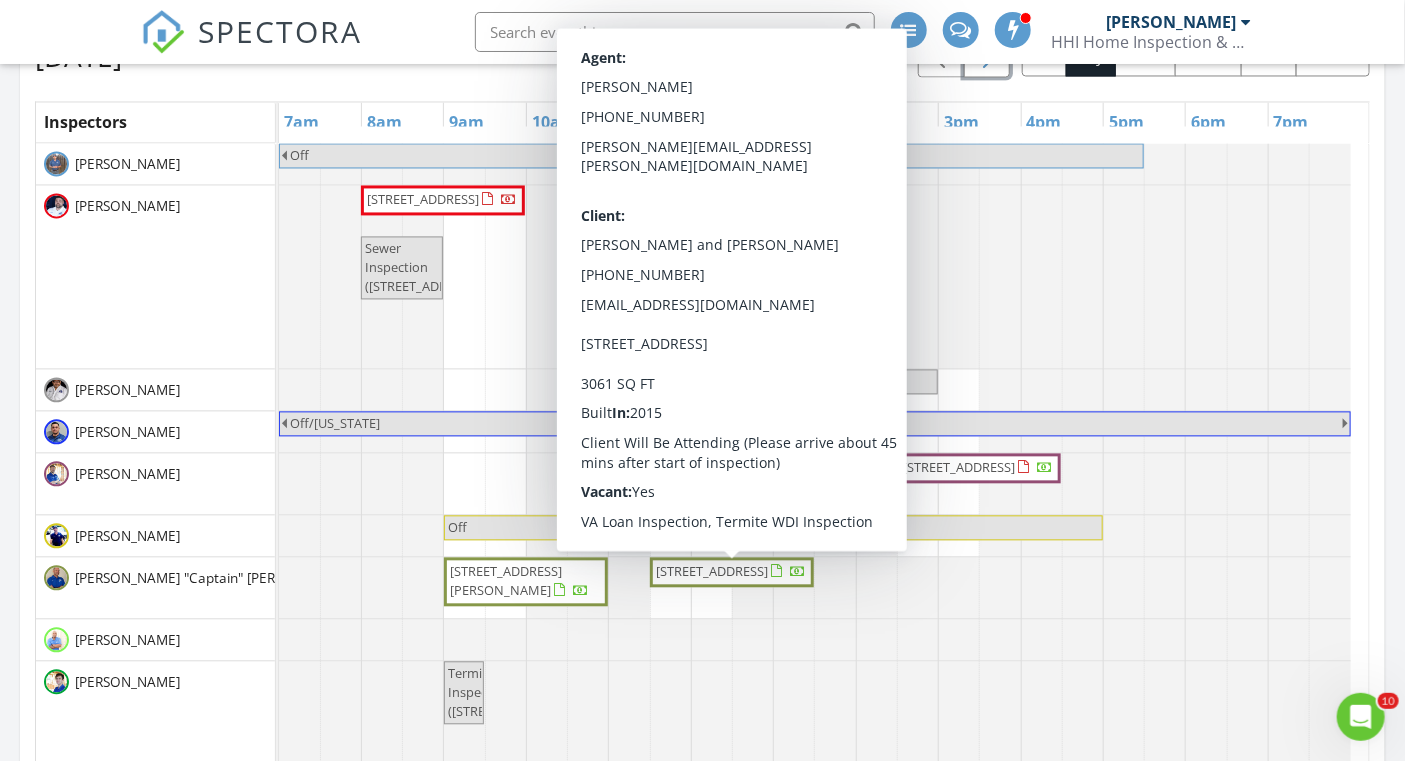 click on "[STREET_ADDRESS]" at bounding box center [732, 572] 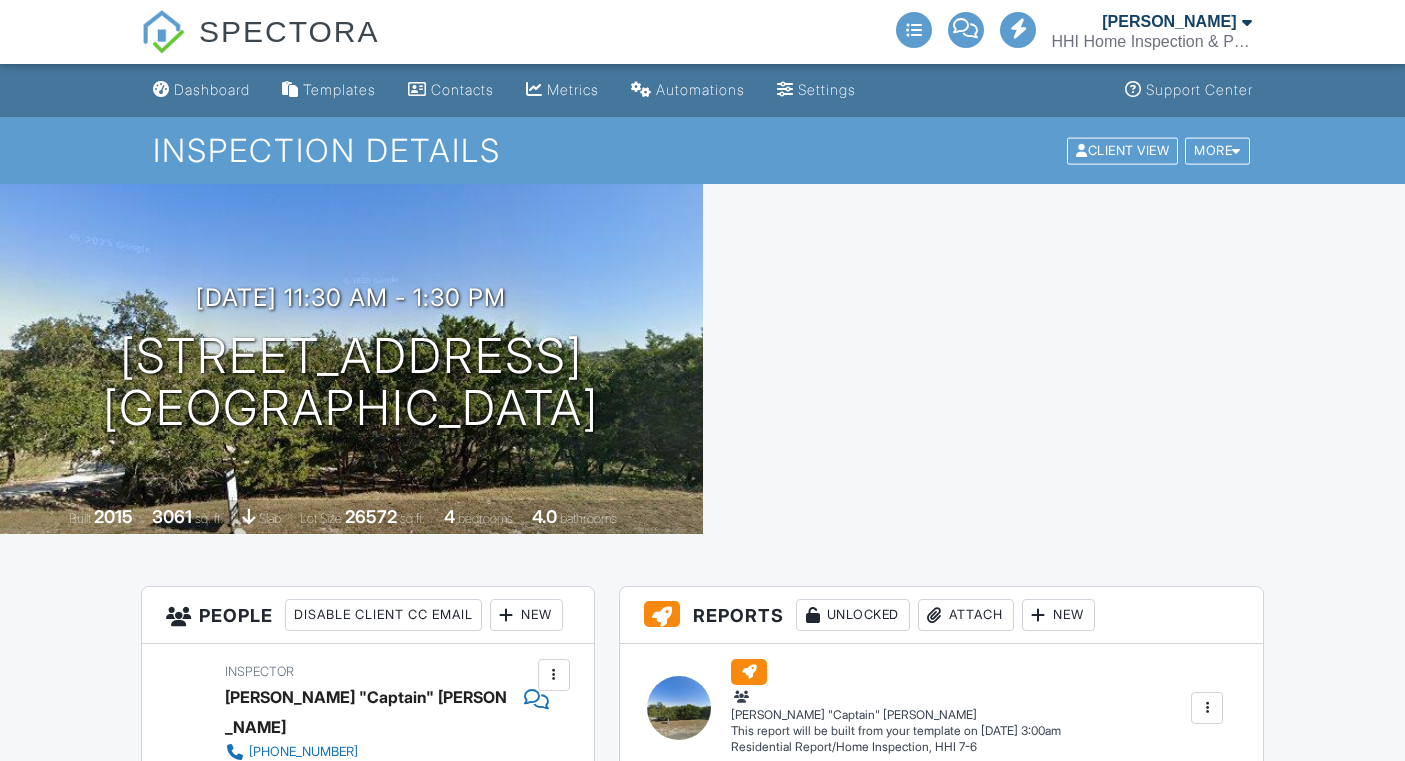 scroll, scrollTop: 0, scrollLeft: 0, axis: both 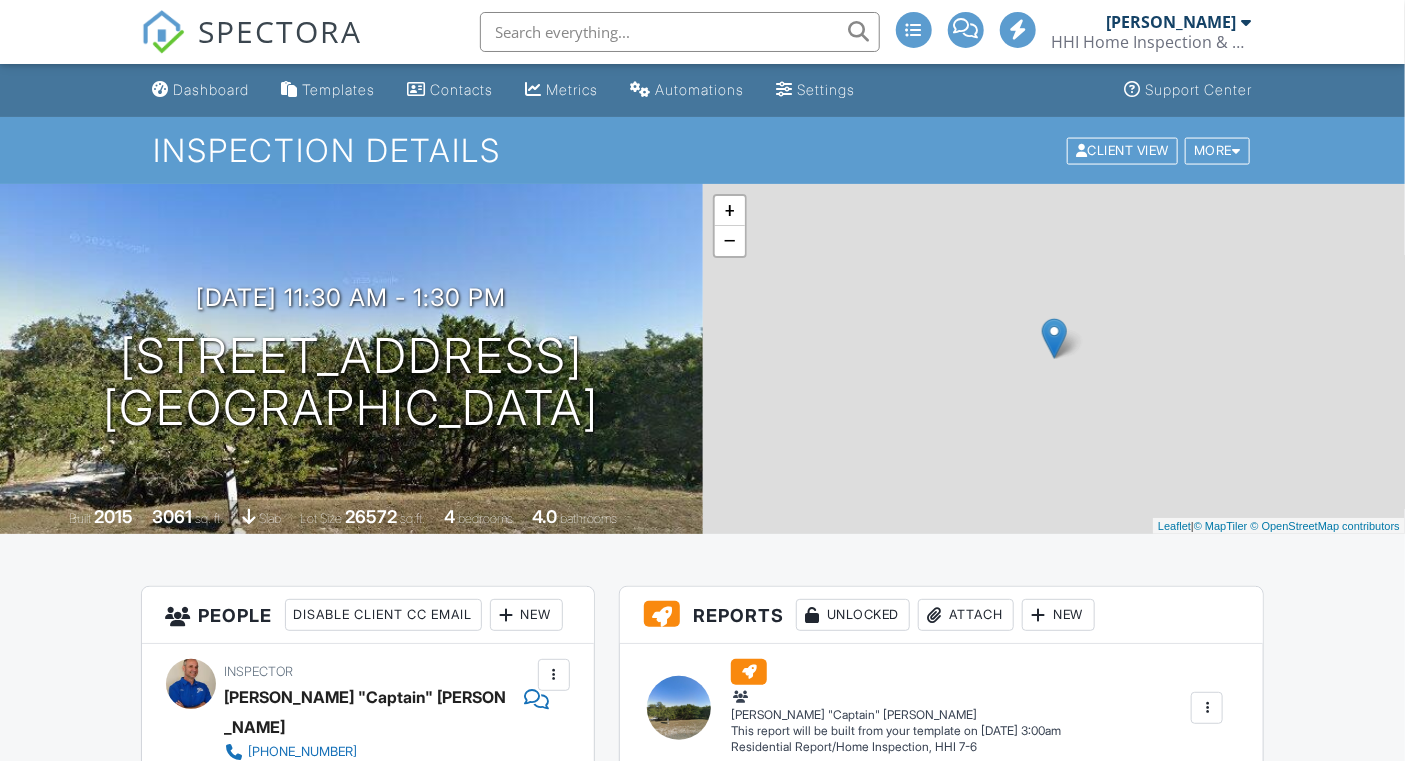 click on "Edit" at bounding box center (753, 853) 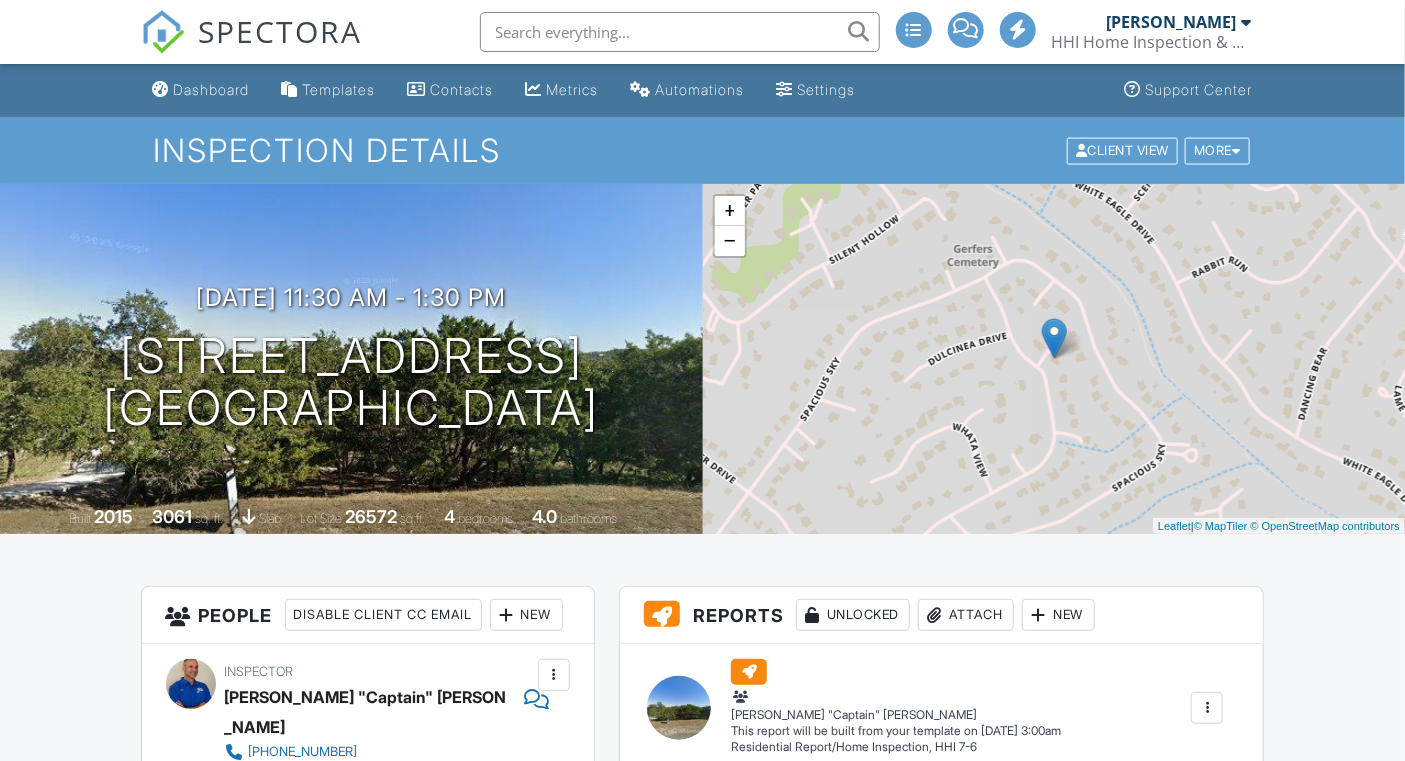 scroll, scrollTop: 352, scrollLeft: 0, axis: vertical 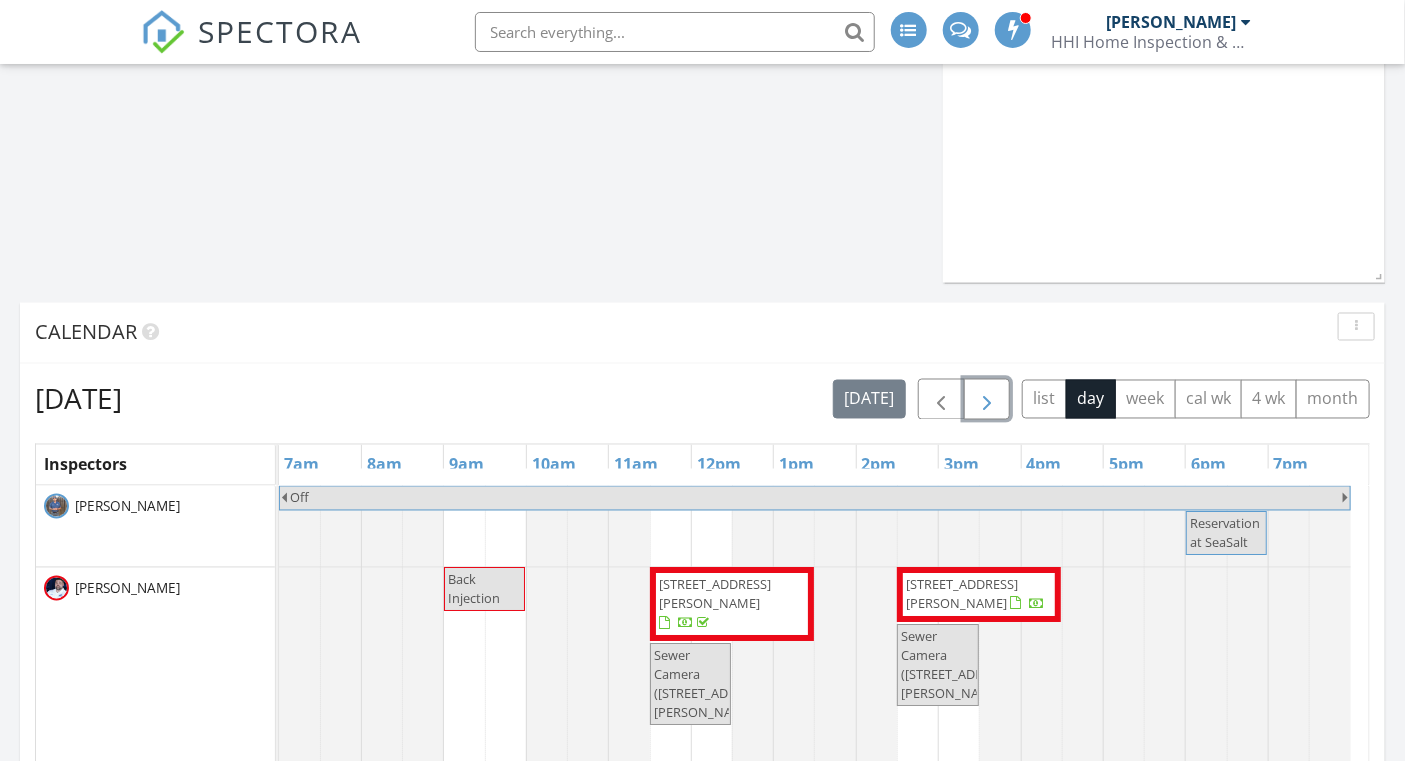 click at bounding box center [987, 400] 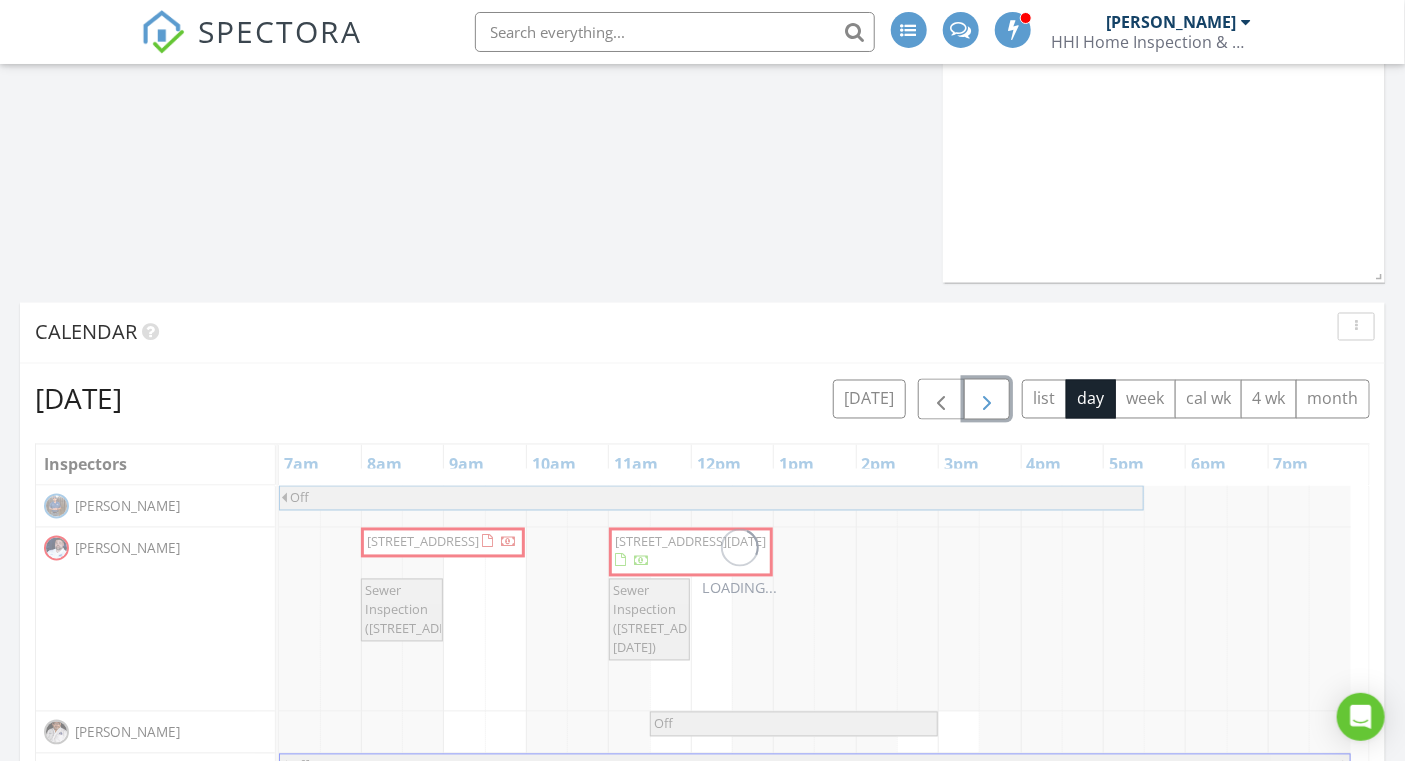 scroll, scrollTop: 1525, scrollLeft: 0, axis: vertical 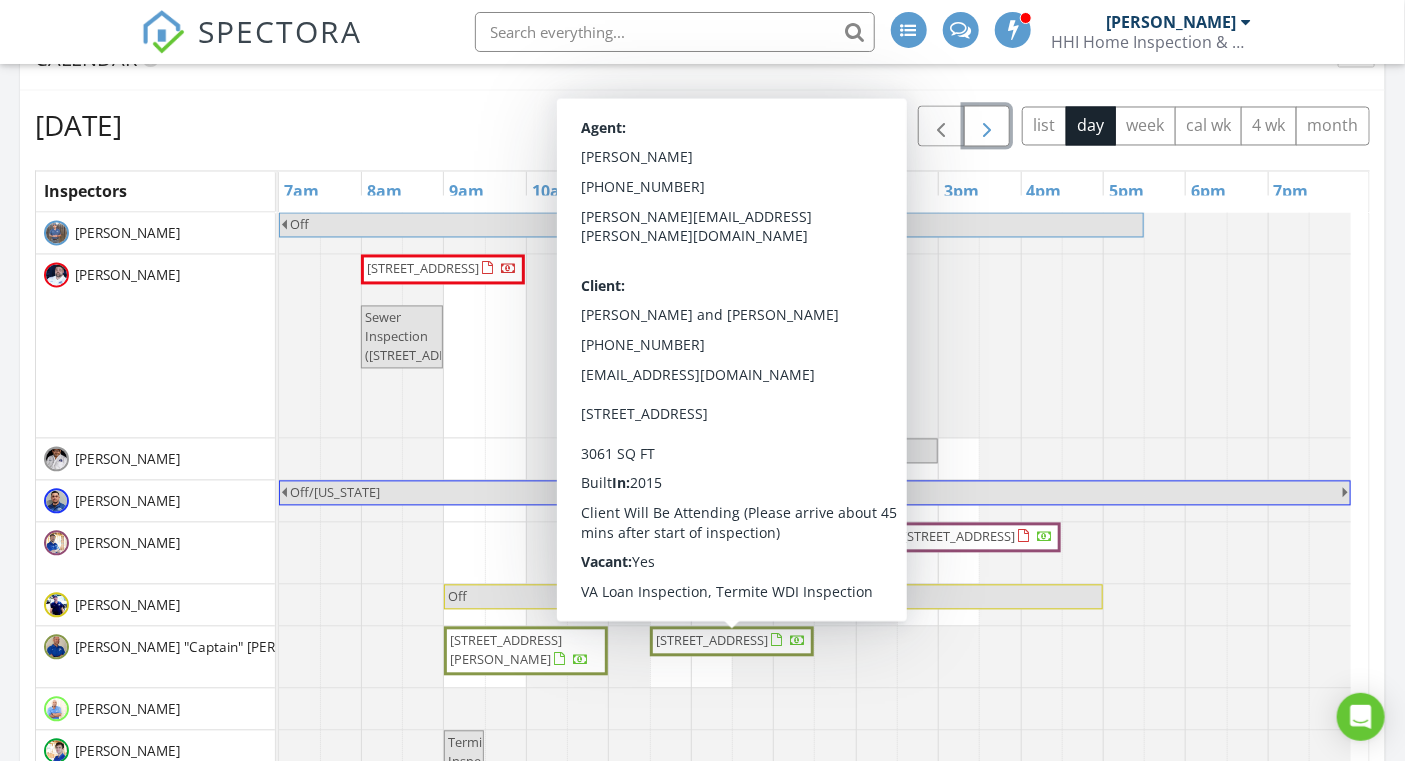 click on "522 Solo St, San Antonio 78260" at bounding box center [731, 642] 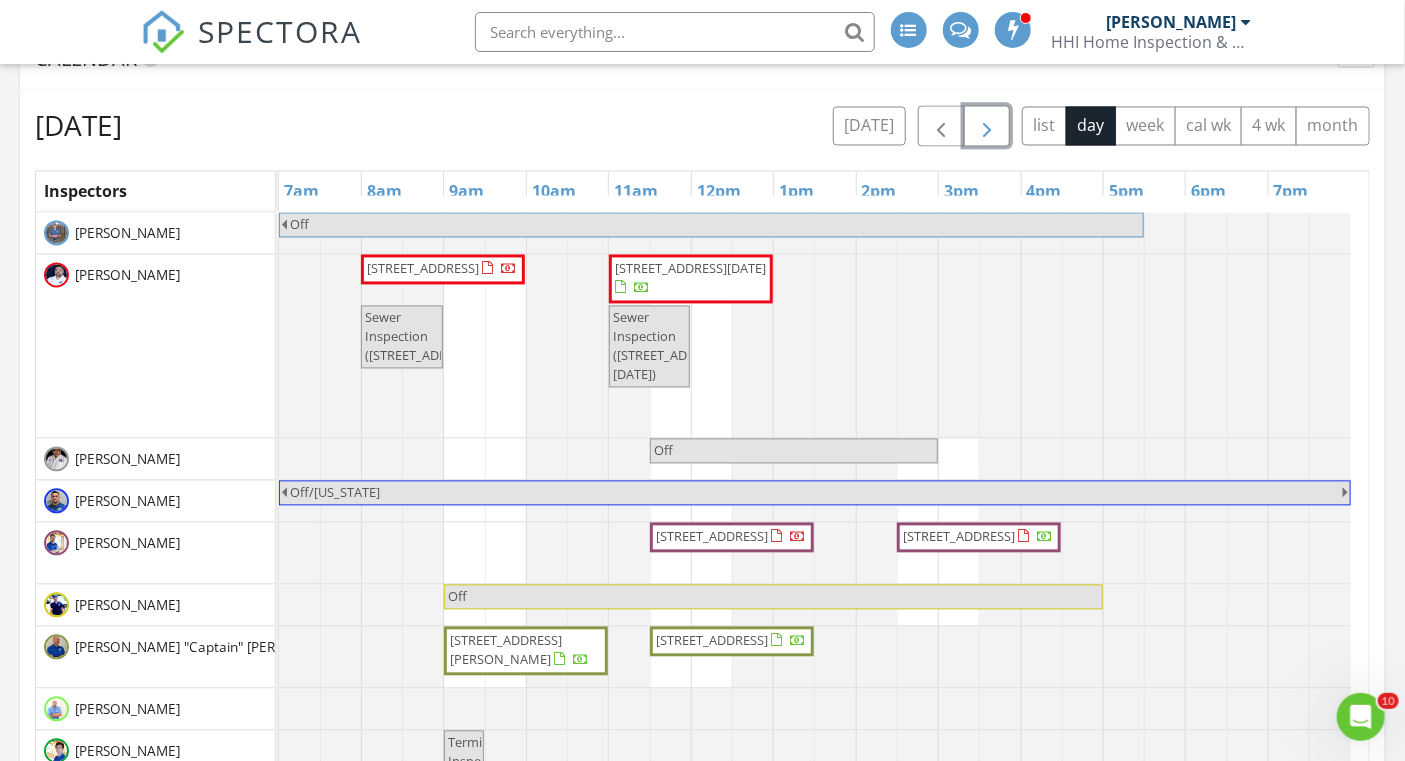 scroll, scrollTop: 0, scrollLeft: 0, axis: both 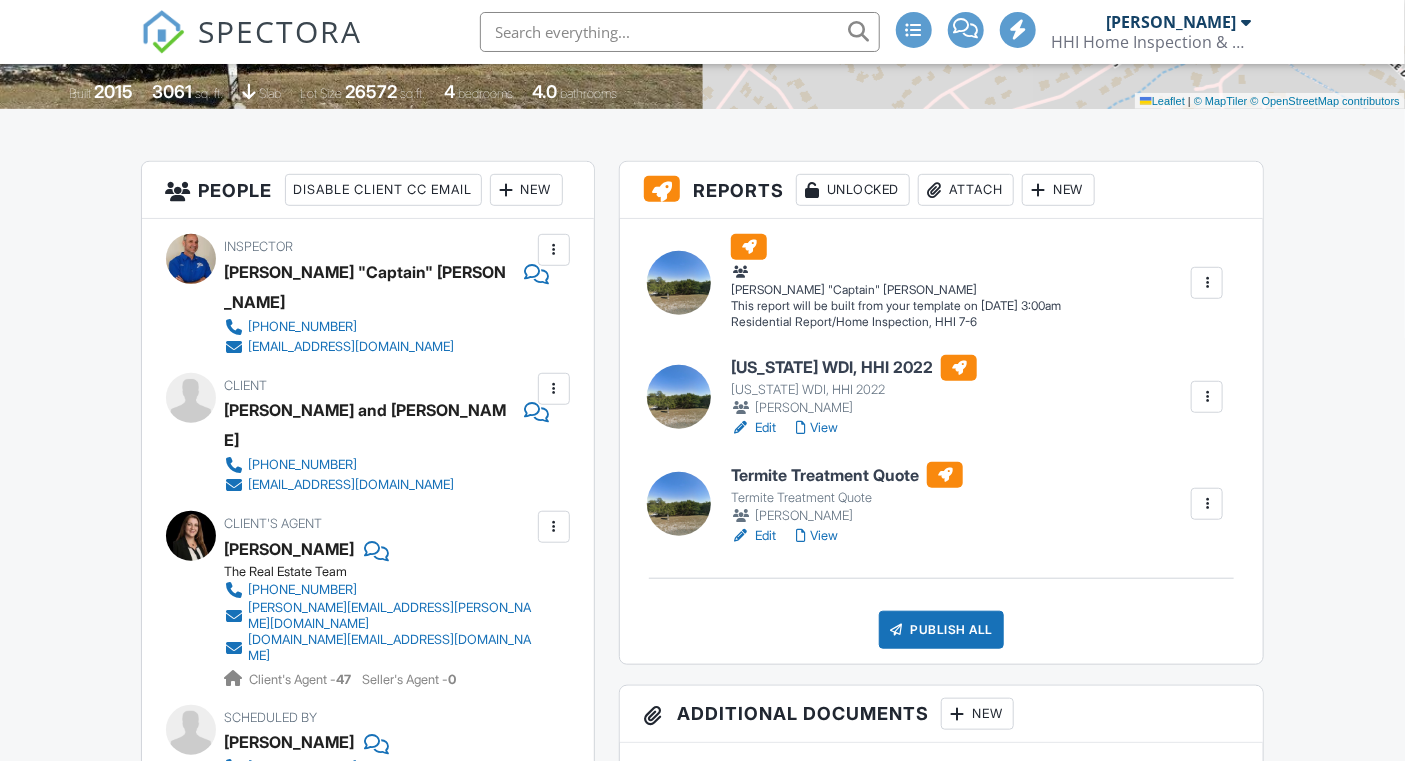 click on "Edit" at bounding box center [753, 536] 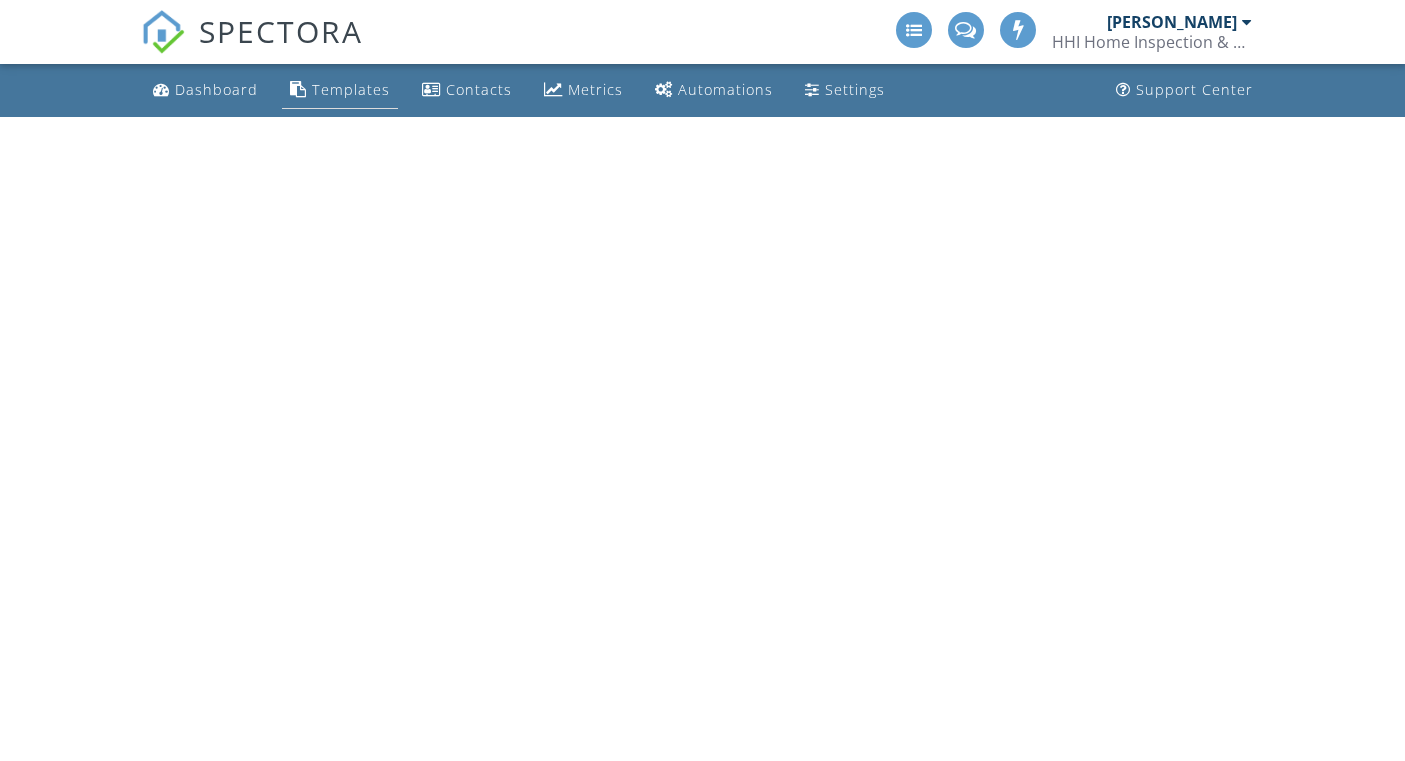 scroll, scrollTop: 0, scrollLeft: 0, axis: both 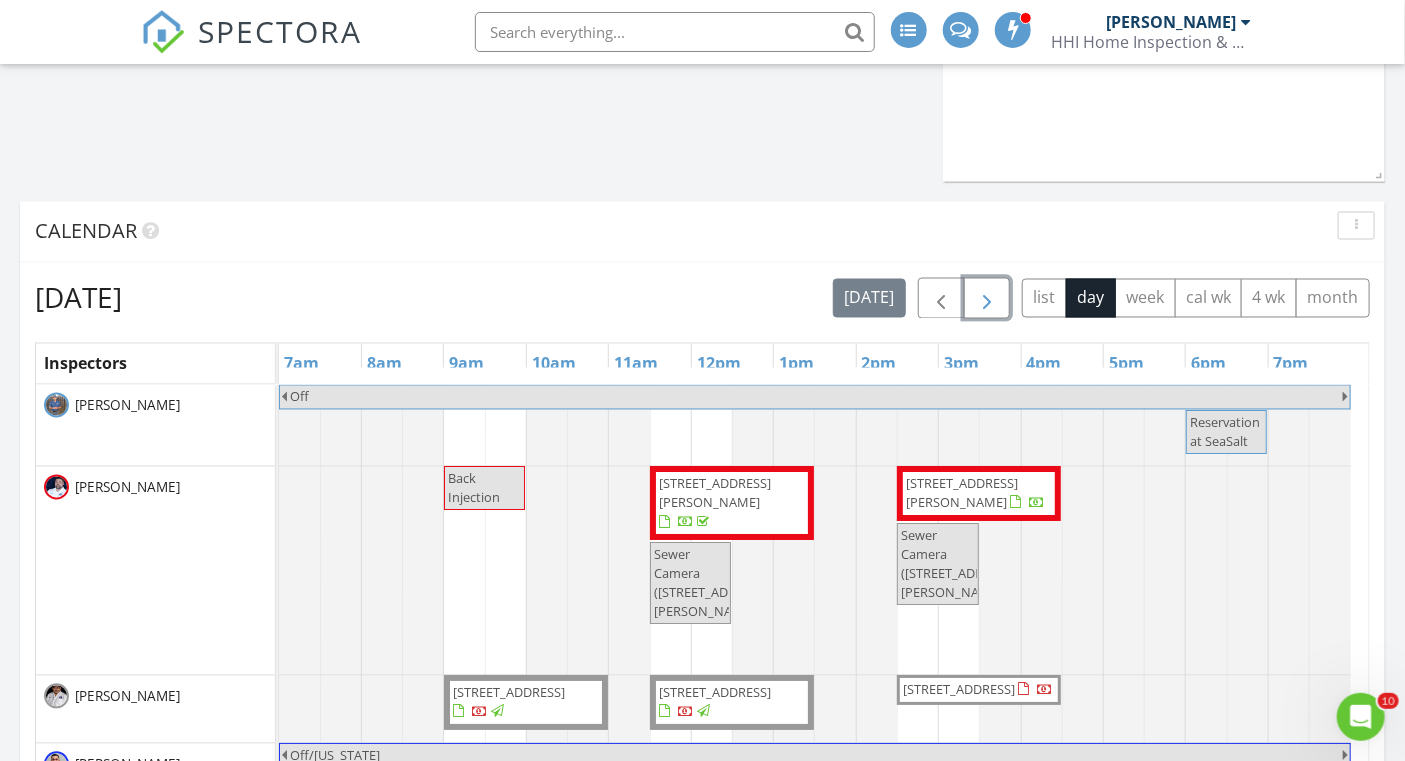 click at bounding box center [987, 299] 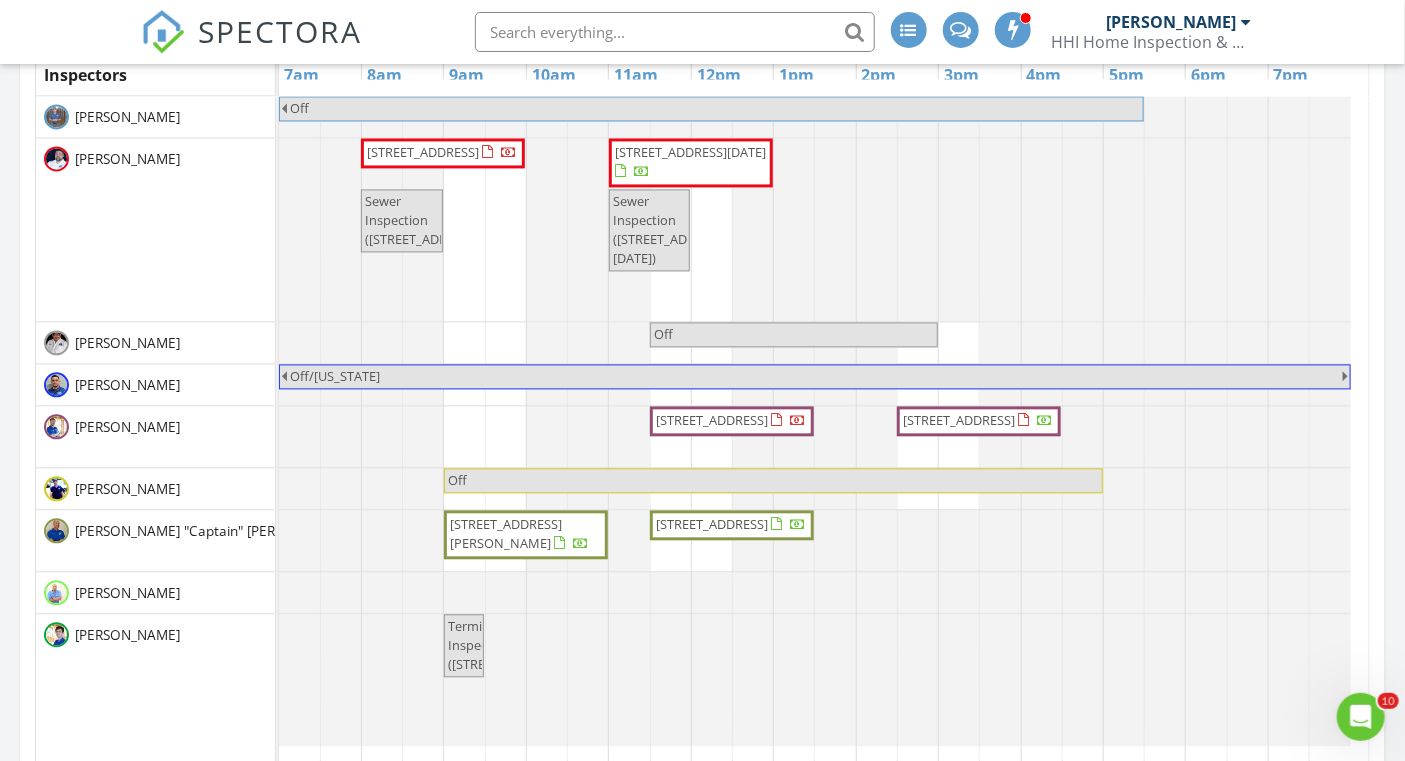 scroll, scrollTop: 1757, scrollLeft: 0, axis: vertical 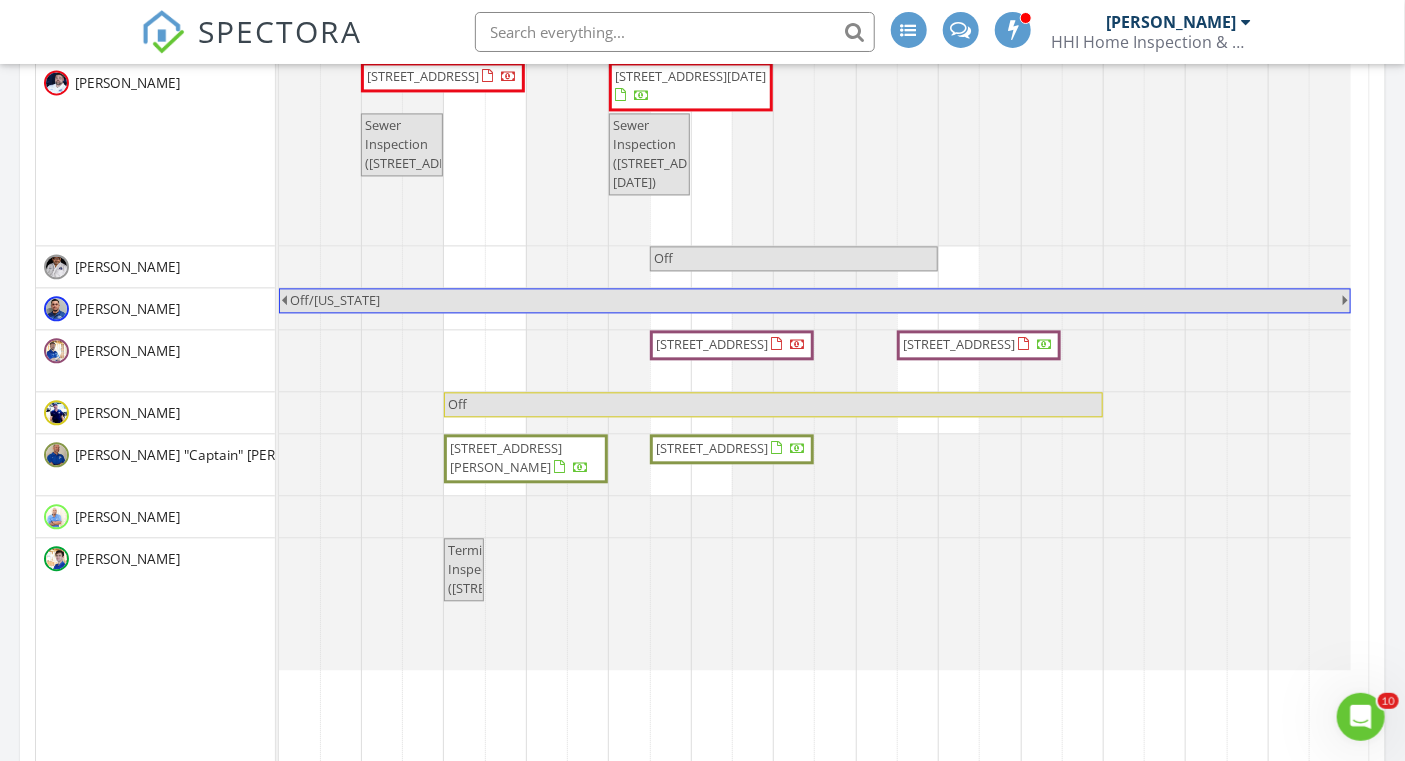 click on "[STREET_ADDRESS][PERSON_NAME]" at bounding box center [506, 457] 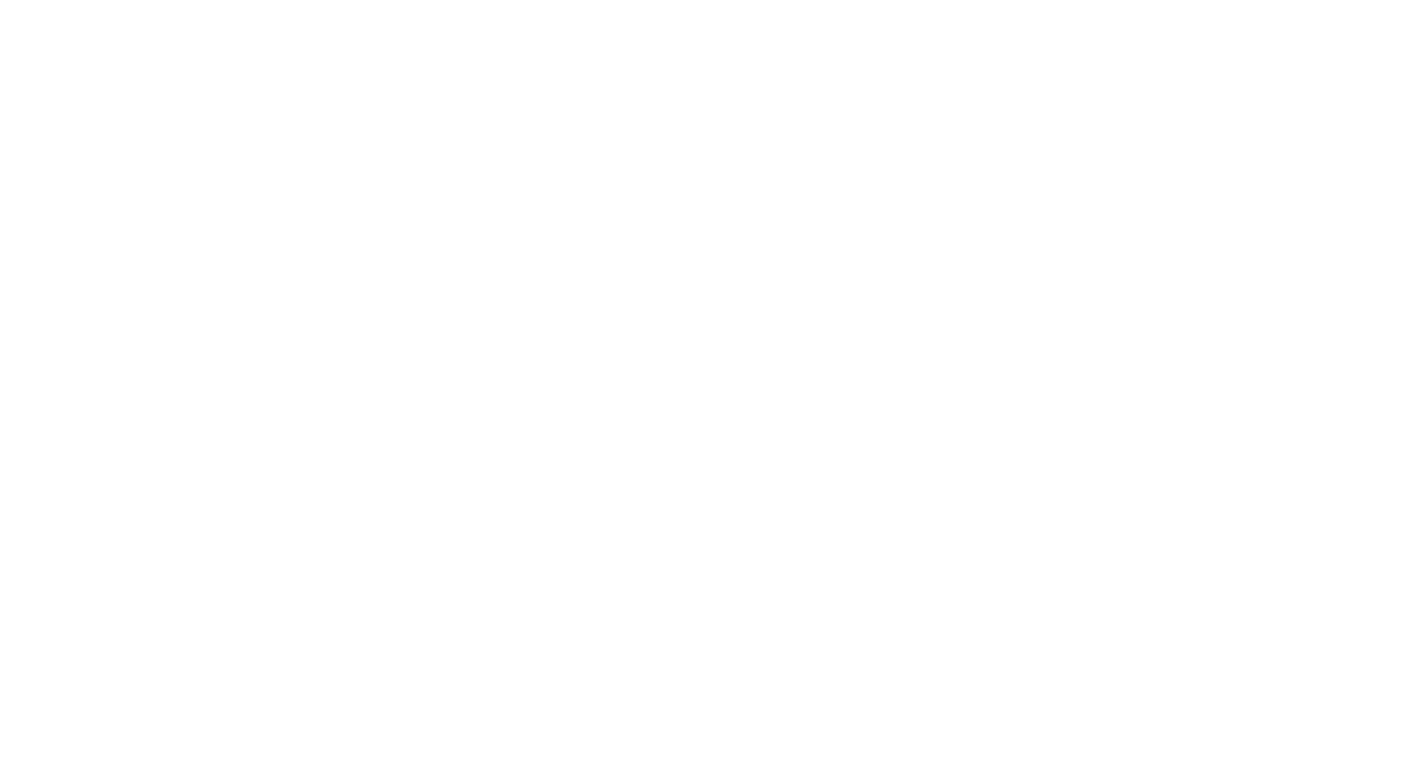 scroll, scrollTop: 0, scrollLeft: 0, axis: both 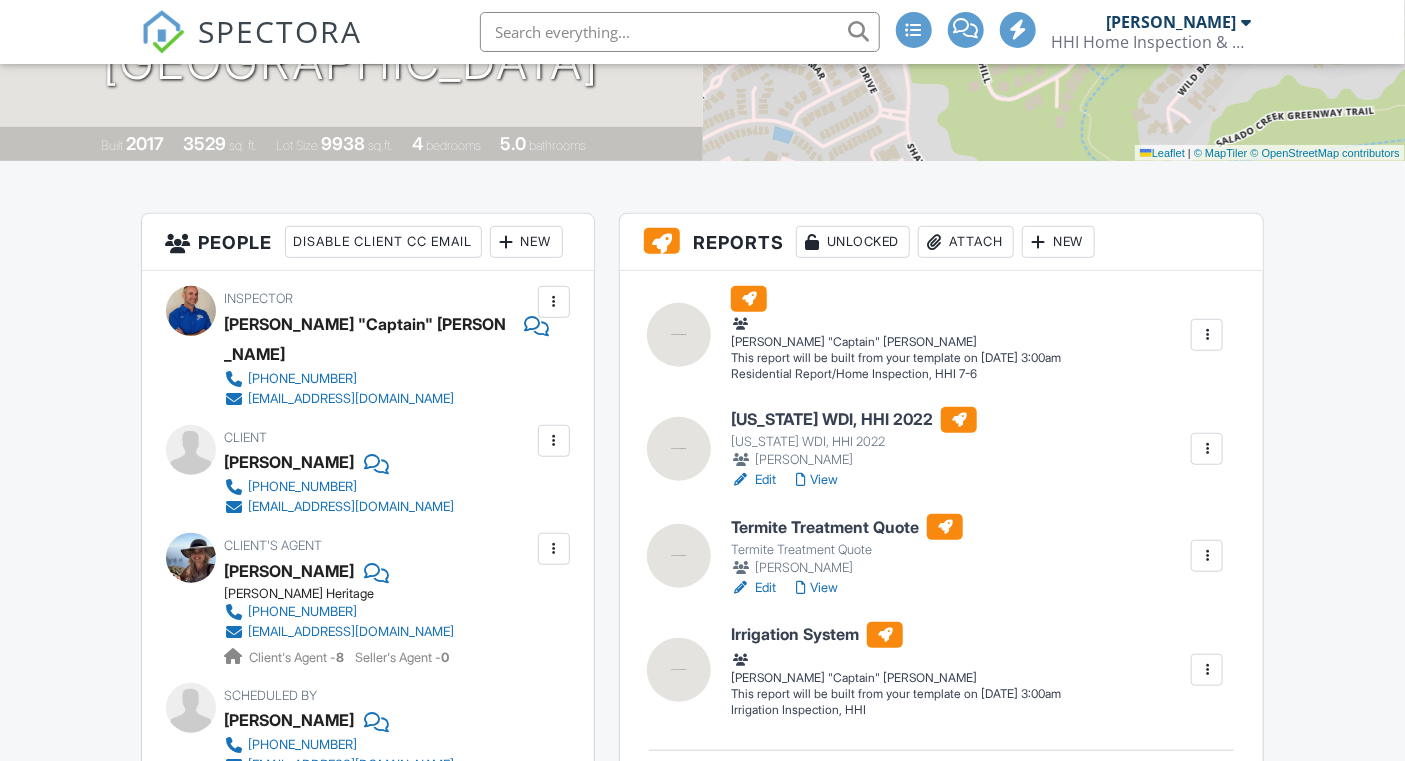 click on "Edit" at bounding box center (753, 480) 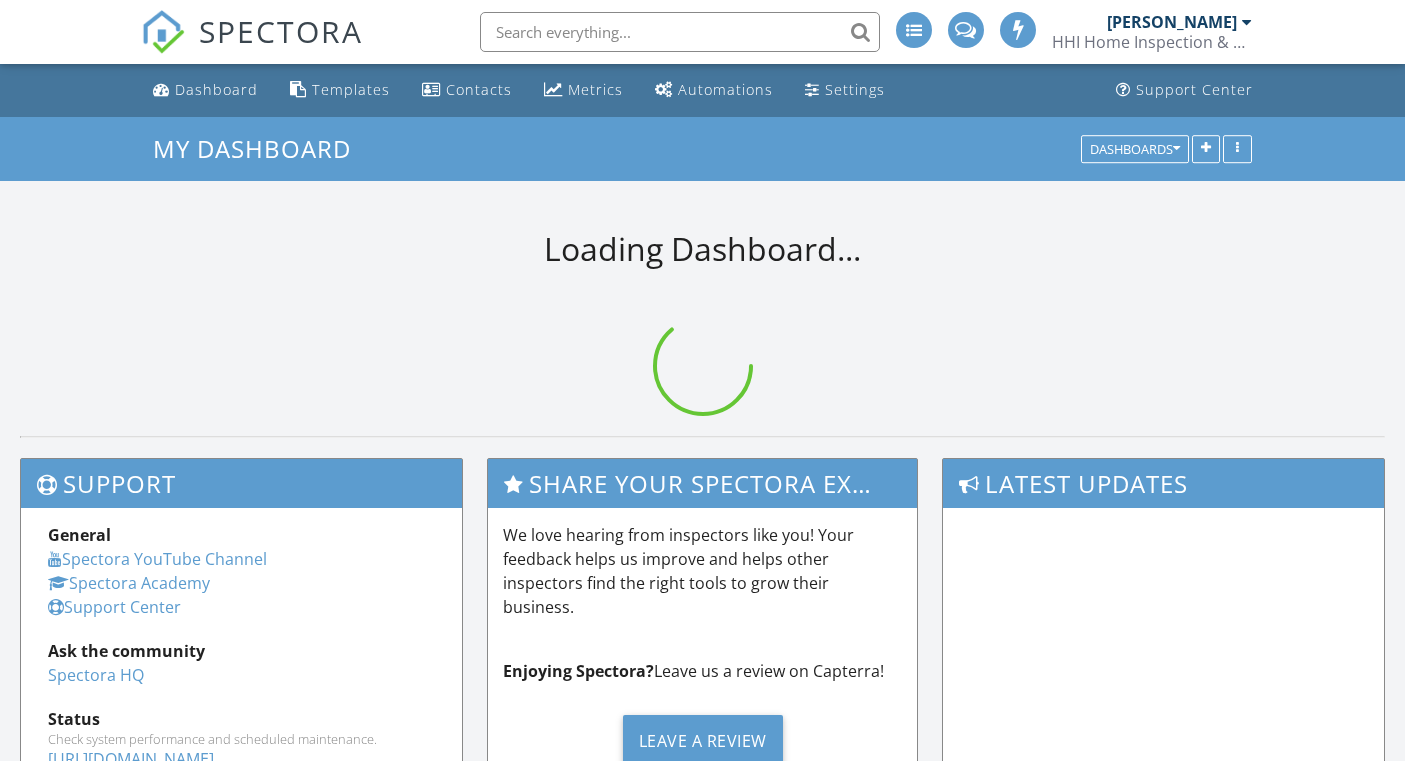 scroll, scrollTop: 0, scrollLeft: 0, axis: both 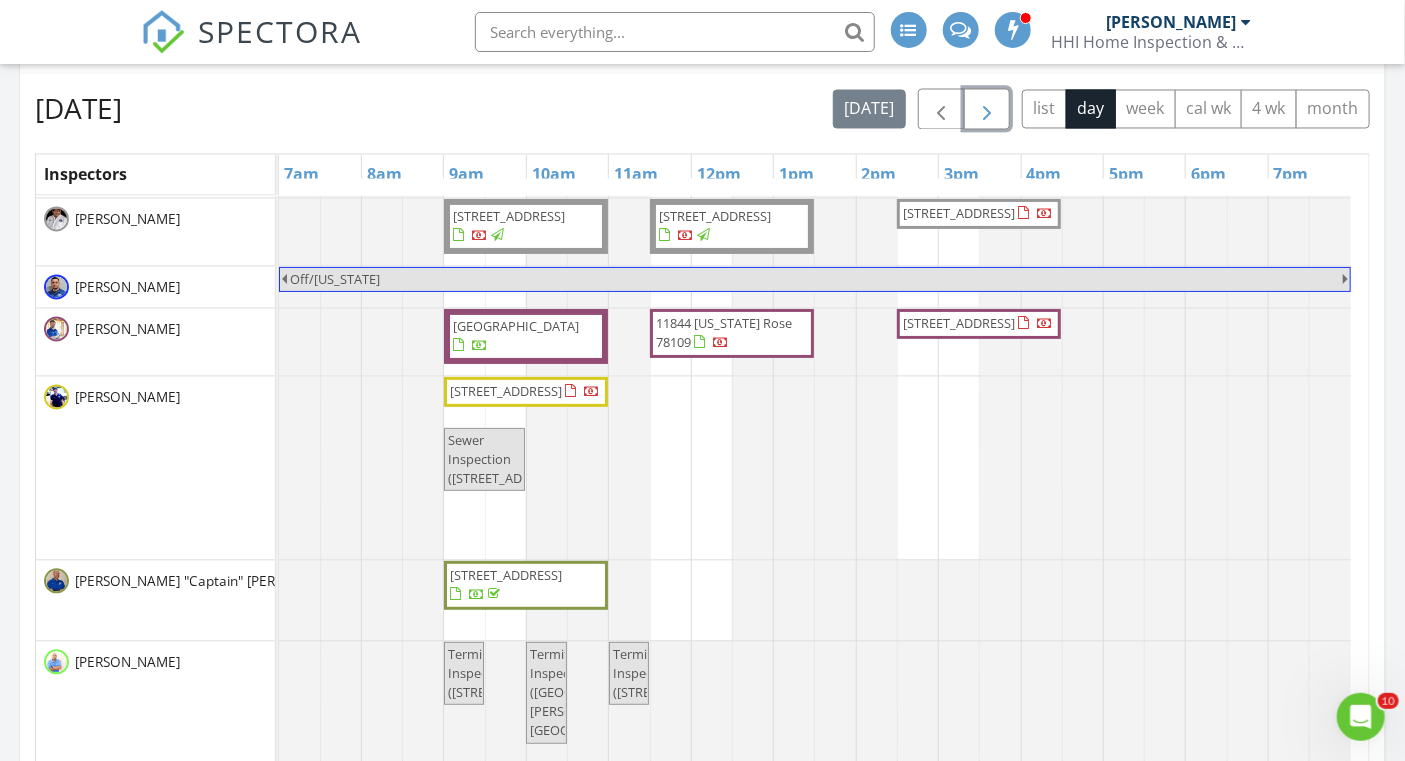 click at bounding box center (987, 110) 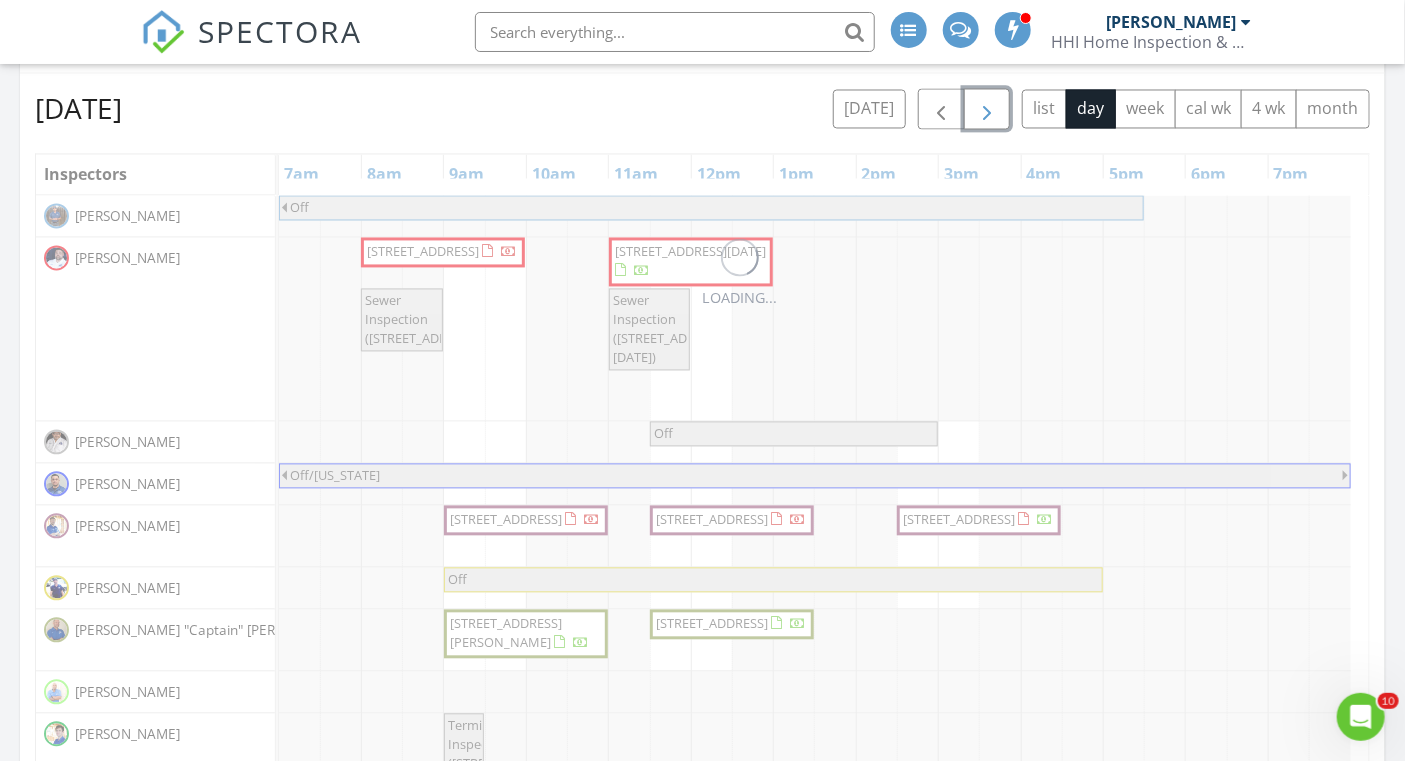 scroll, scrollTop: 0, scrollLeft: 0, axis: both 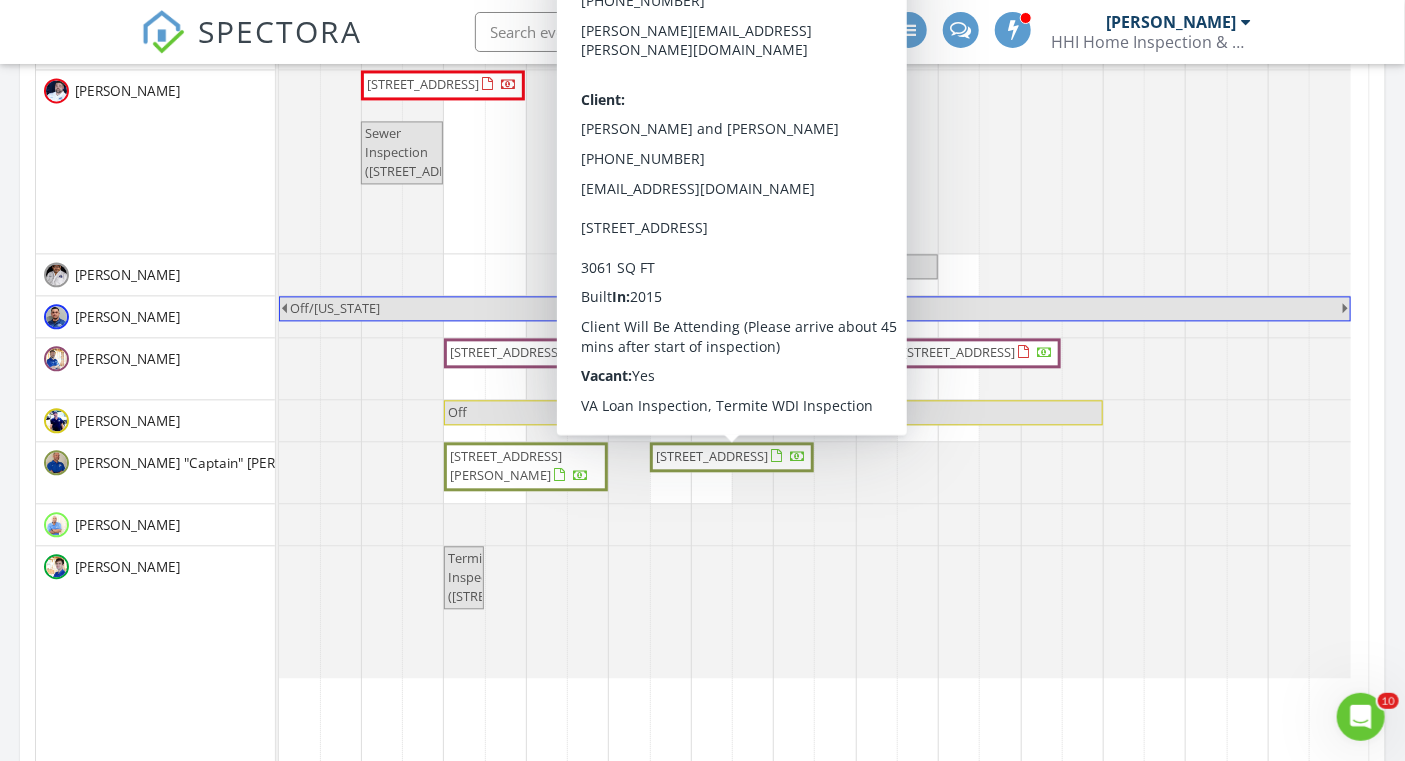 click on "[STREET_ADDRESS]" at bounding box center (712, 456) 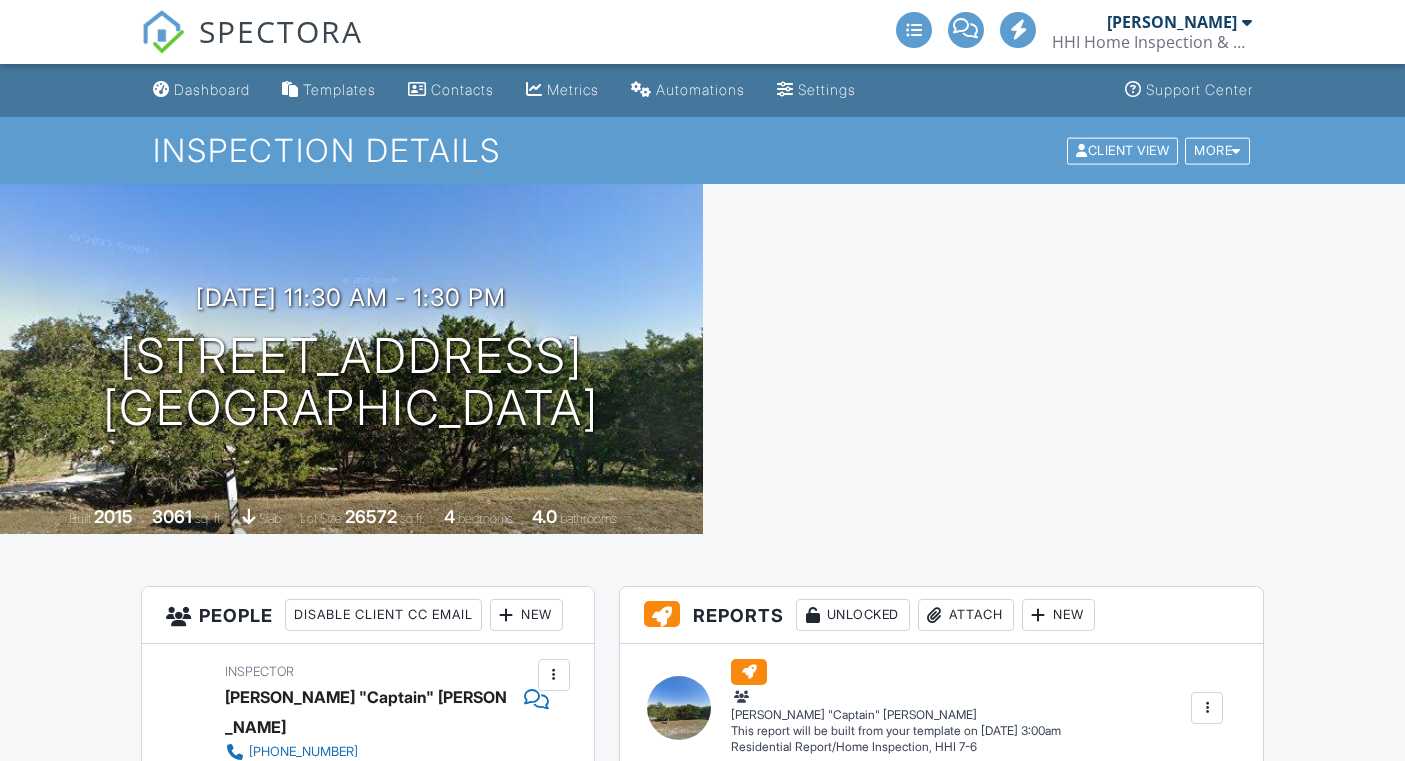 scroll, scrollTop: 0, scrollLeft: 0, axis: both 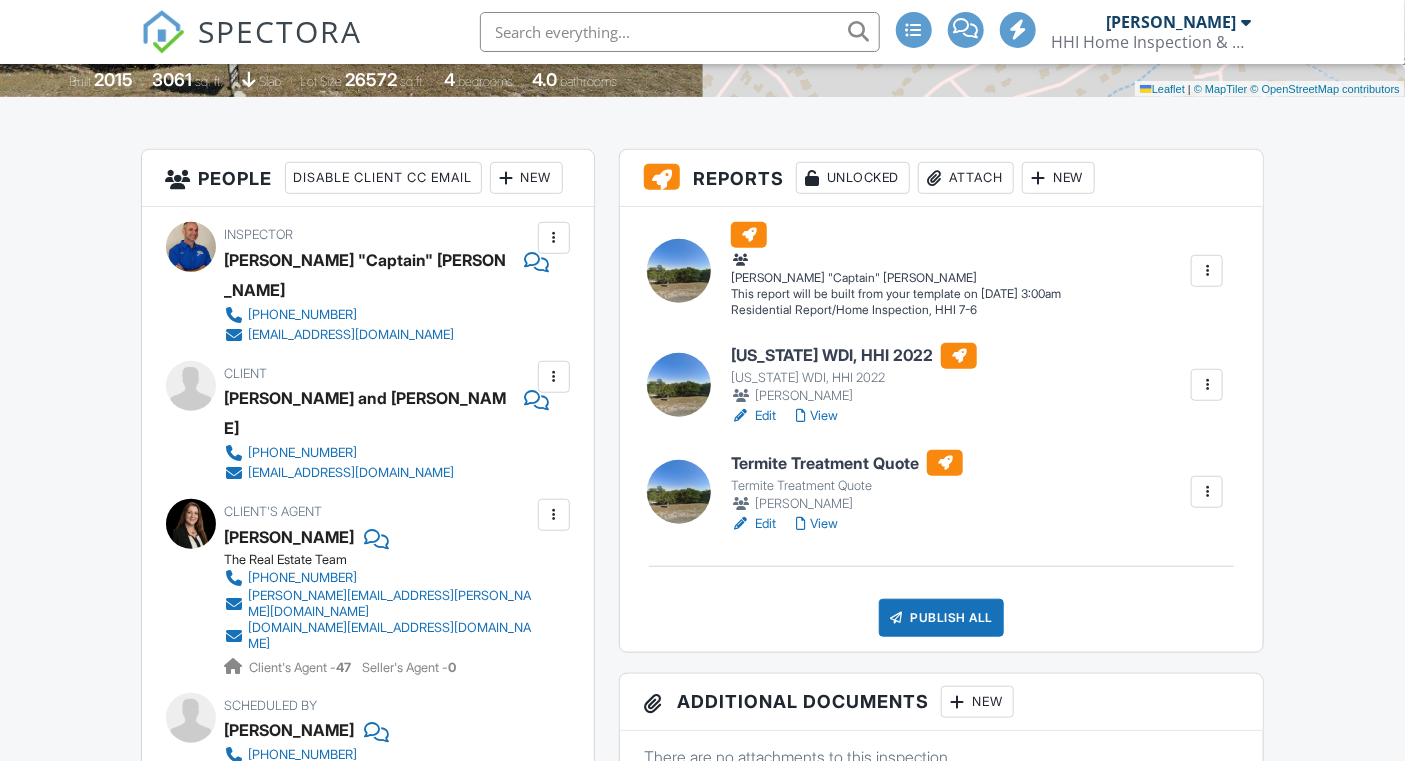click on "Edit" at bounding box center (753, 416) 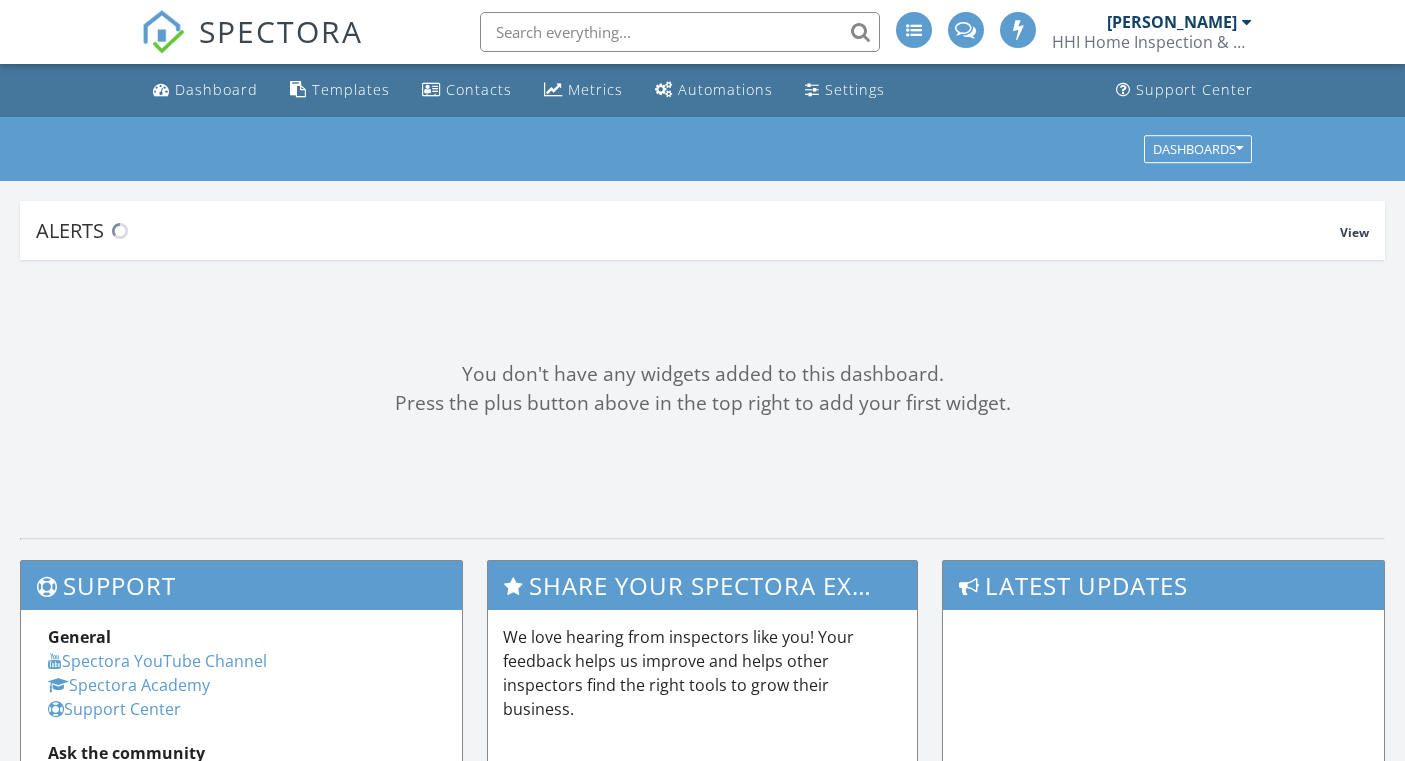 scroll, scrollTop: 0, scrollLeft: 0, axis: both 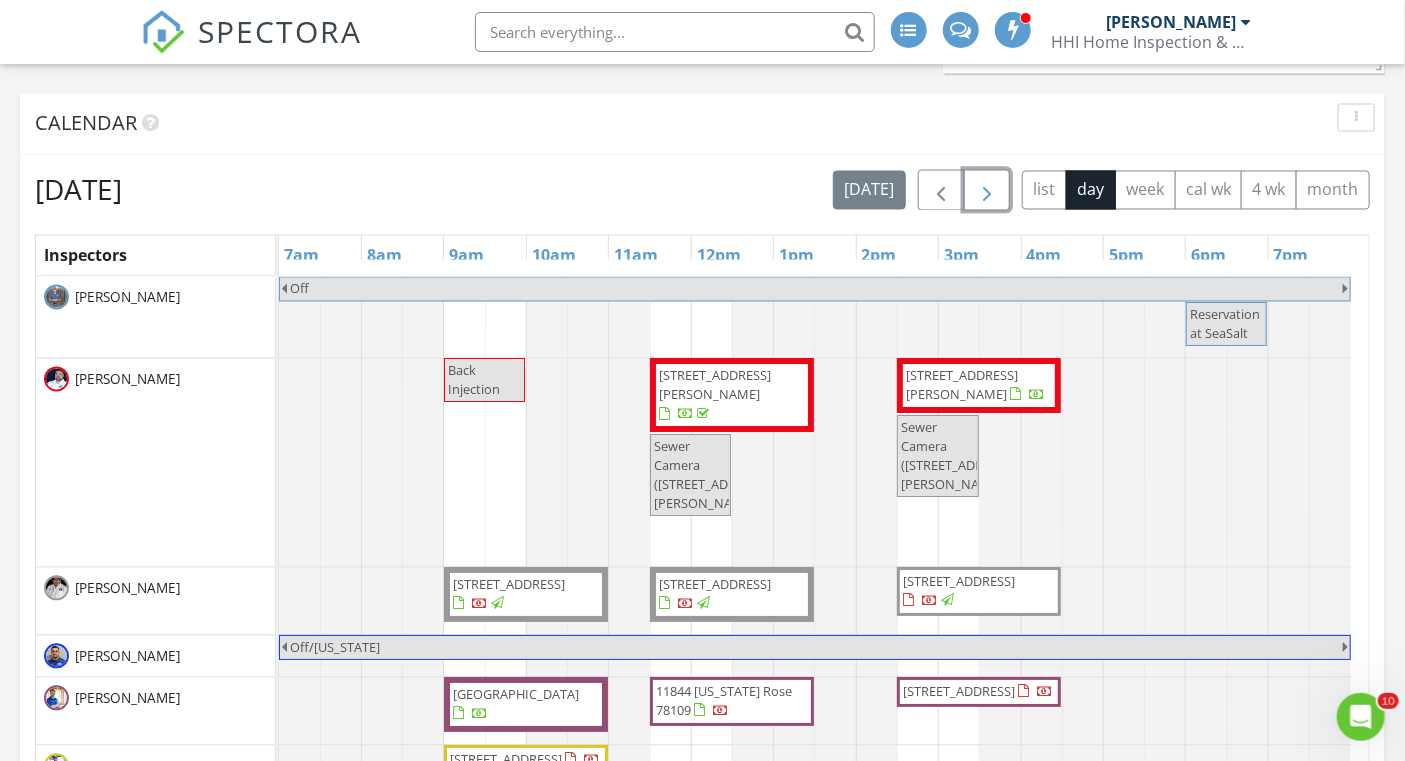 click at bounding box center [987, 190] 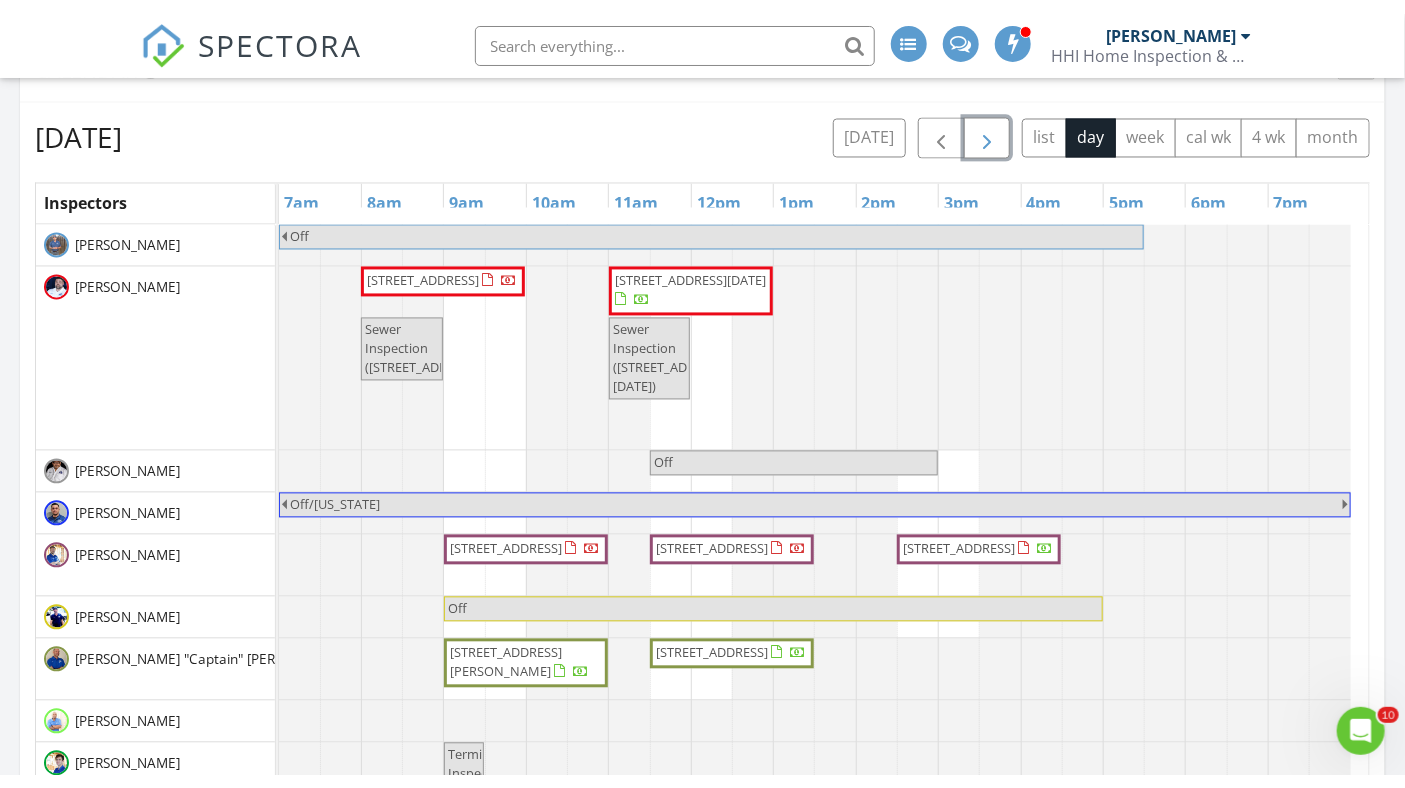 scroll, scrollTop: 1564, scrollLeft: 0, axis: vertical 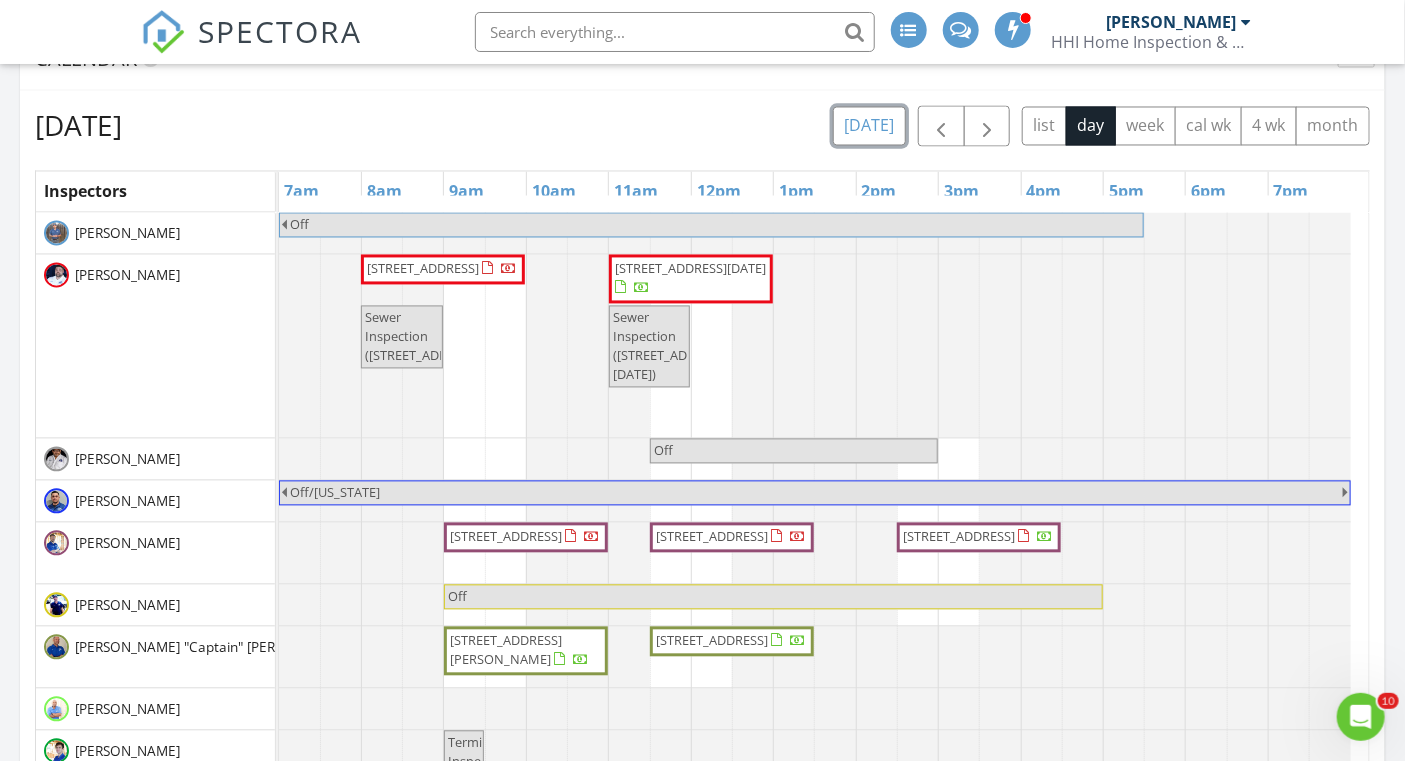 click on "[DATE]" at bounding box center [869, 126] 